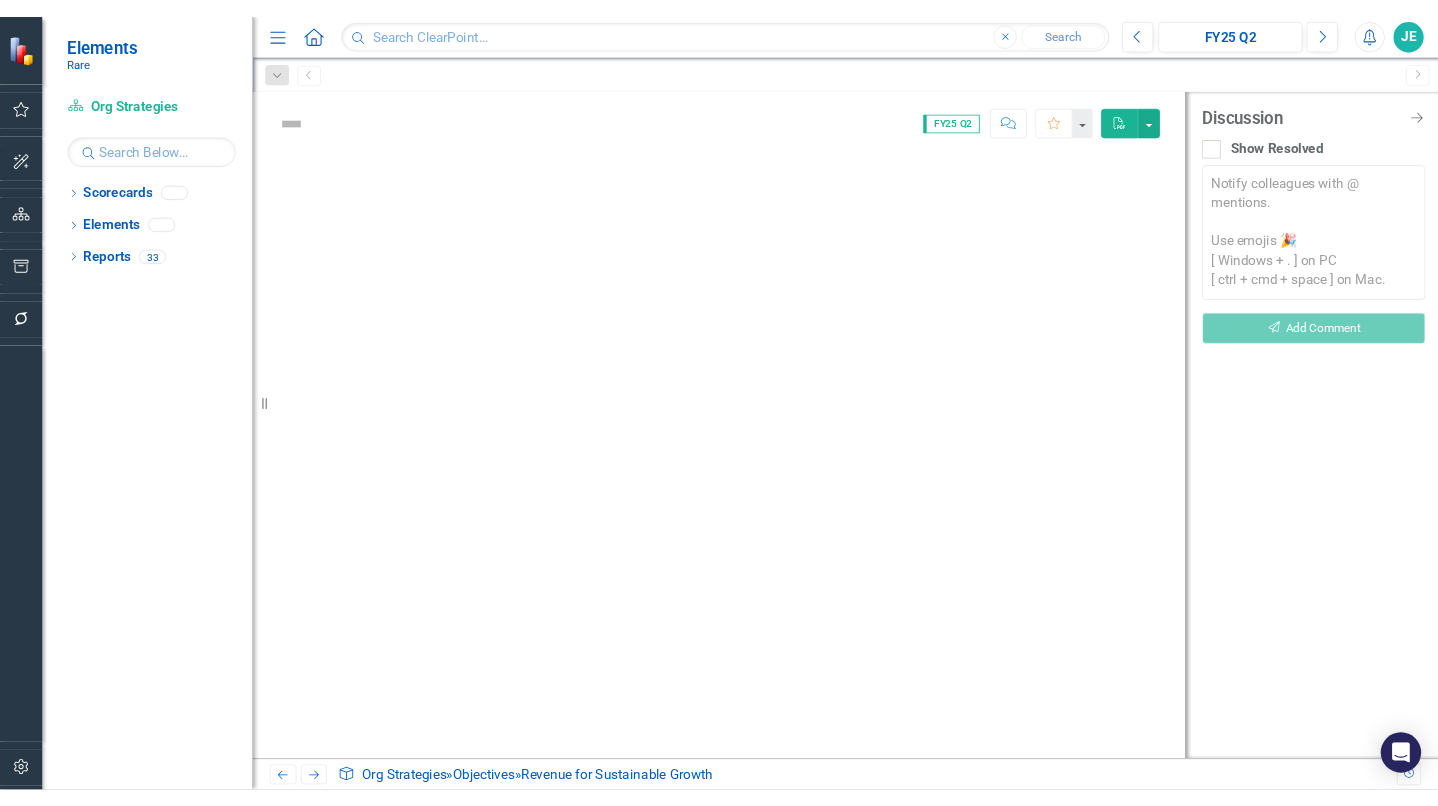 scroll, scrollTop: 0, scrollLeft: 0, axis: both 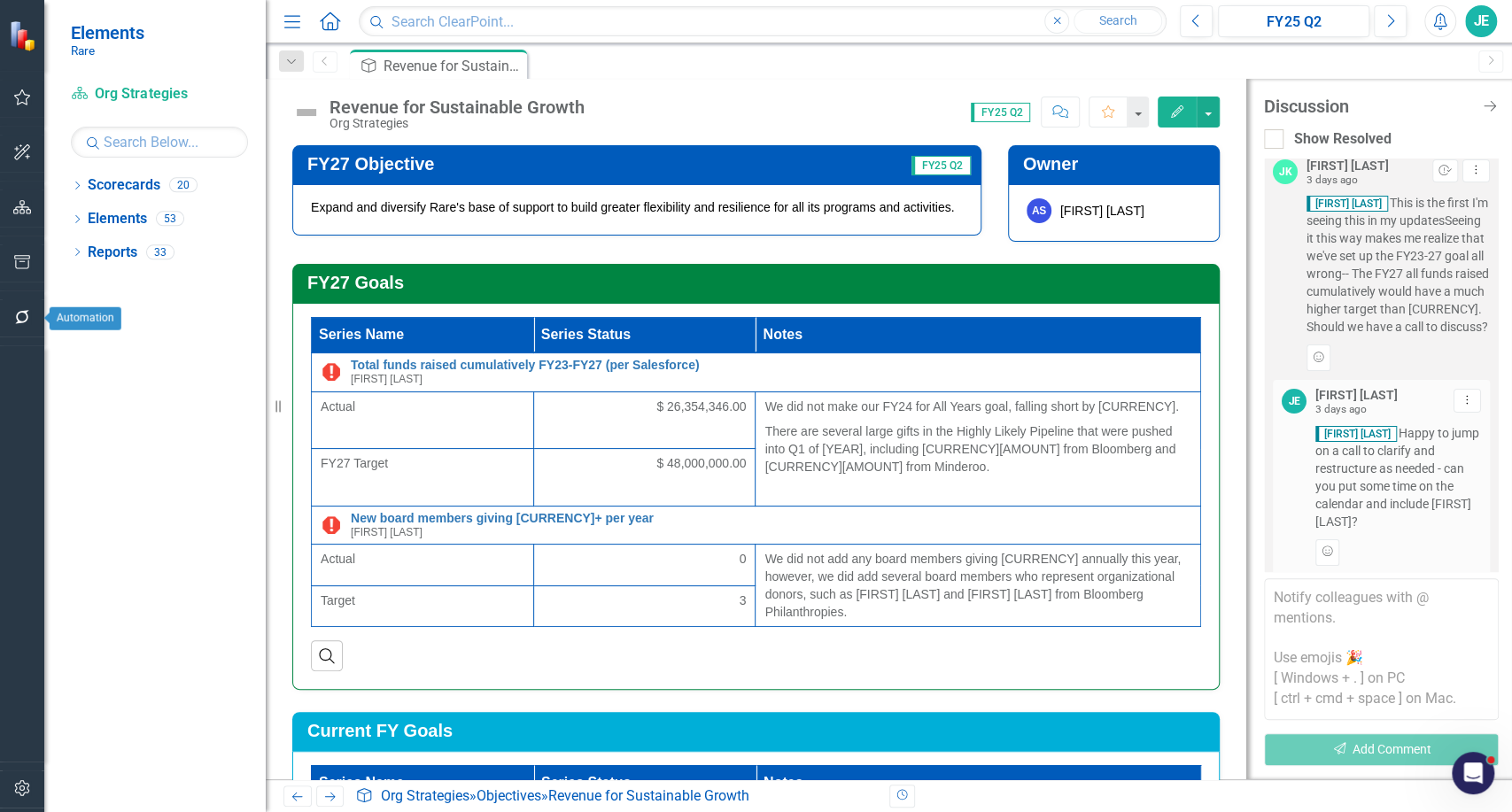 click 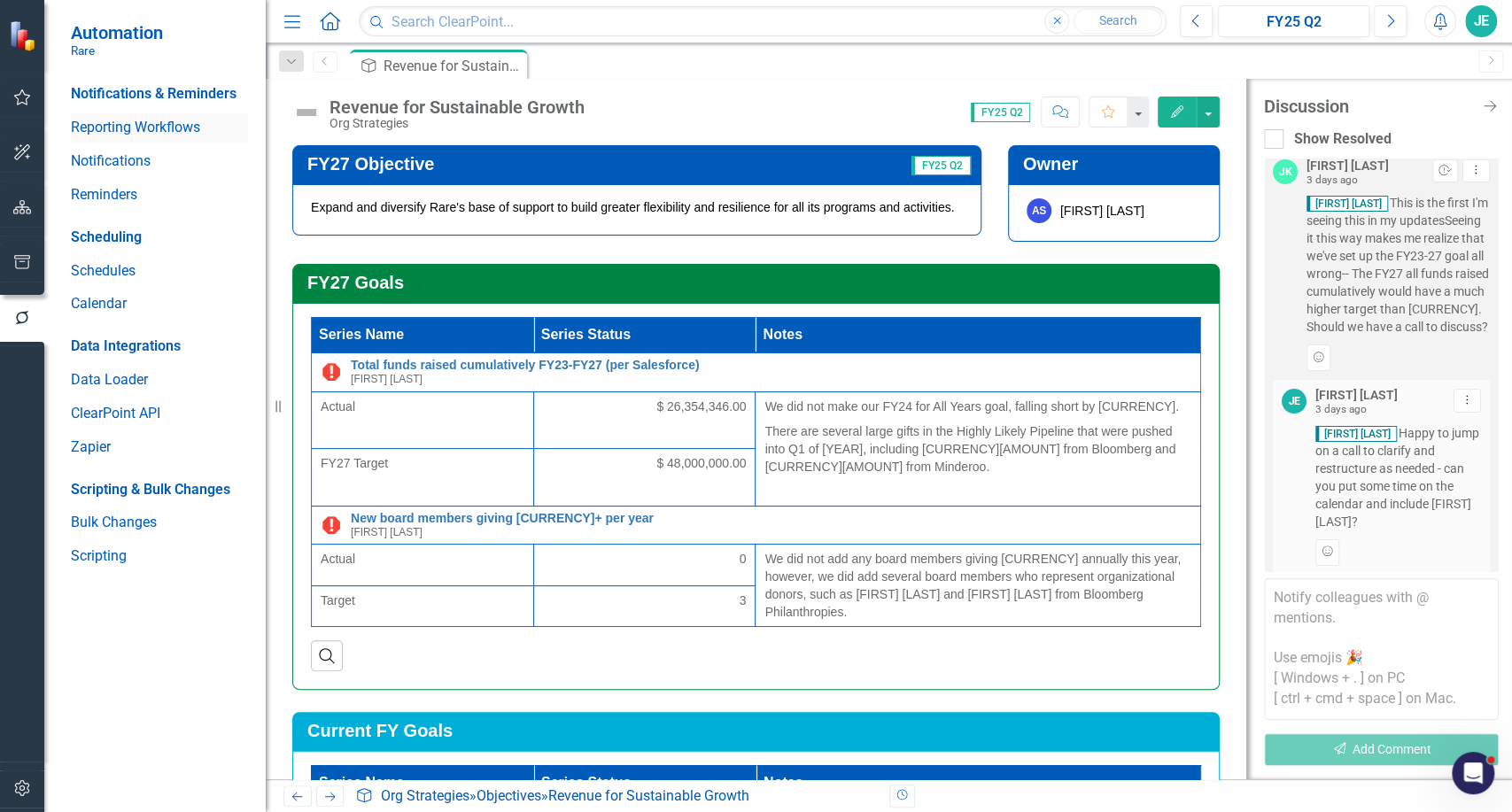 click on "Reporting Workflows" at bounding box center [159, 128] 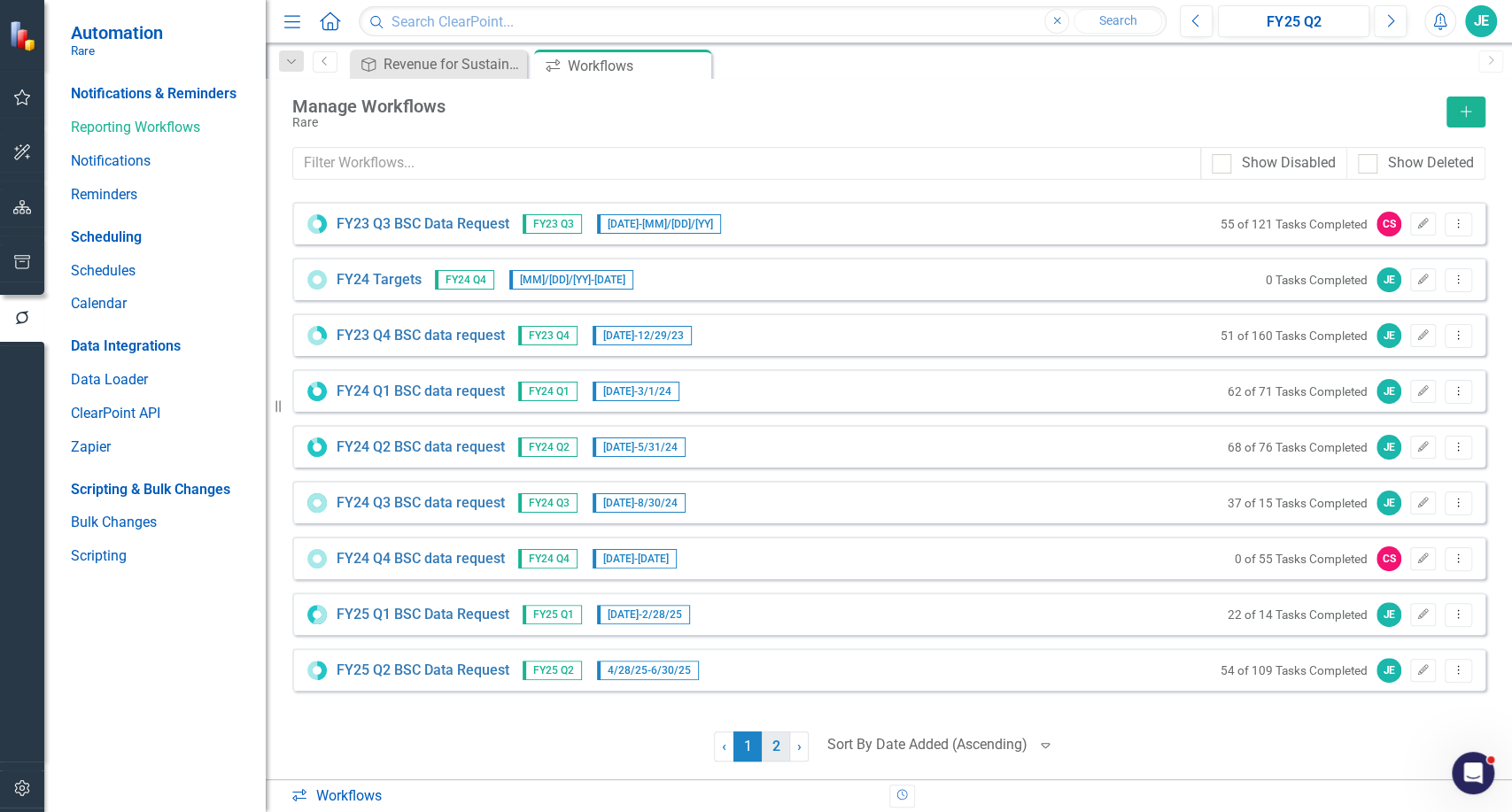 click on "2" at bounding box center [776, 746] 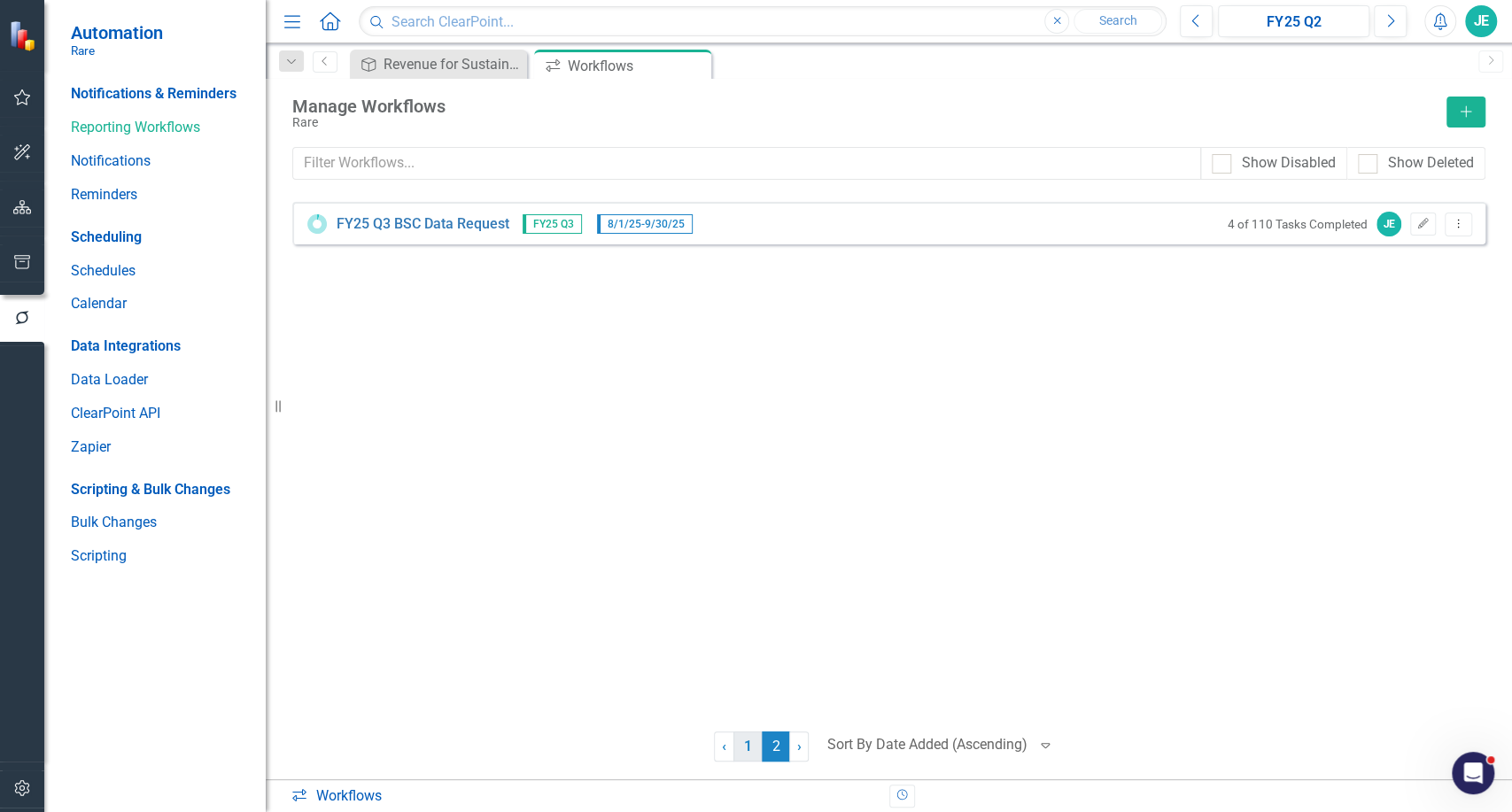click on "1" at bounding box center [748, 746] 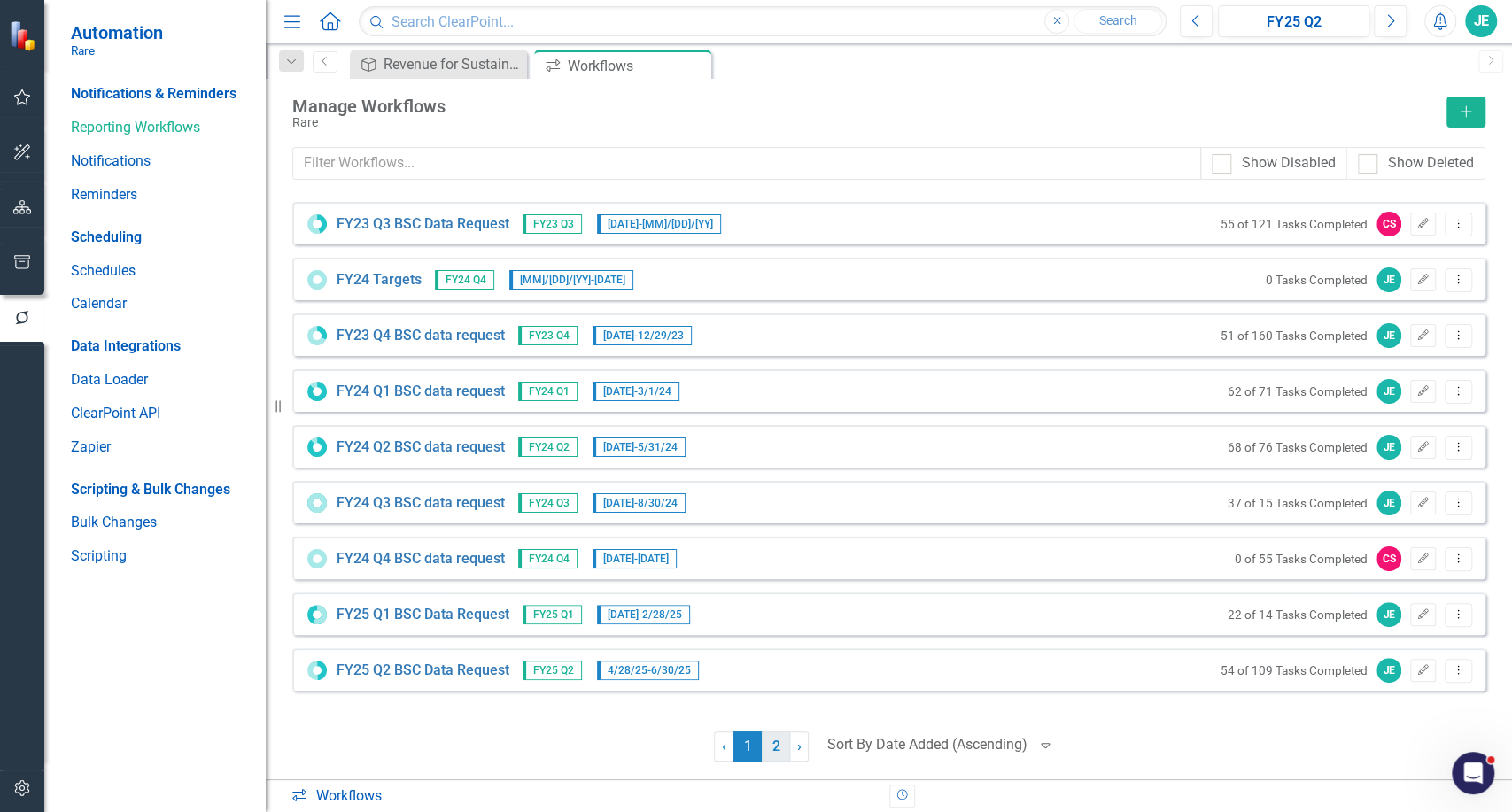 click on "2" at bounding box center (776, 746) 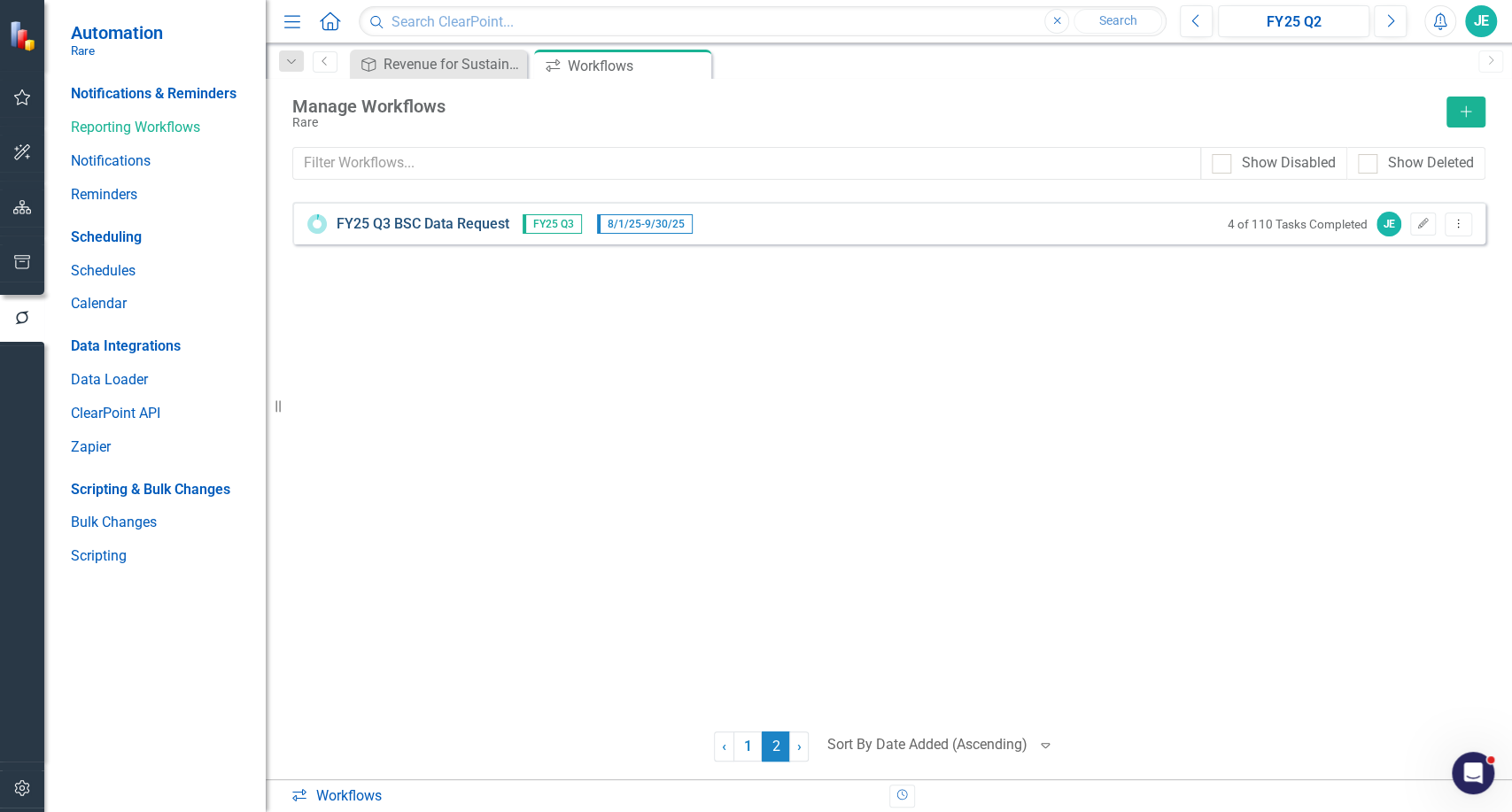 click on "FY25 Q3 BSC Data Request" at bounding box center (423, 224) 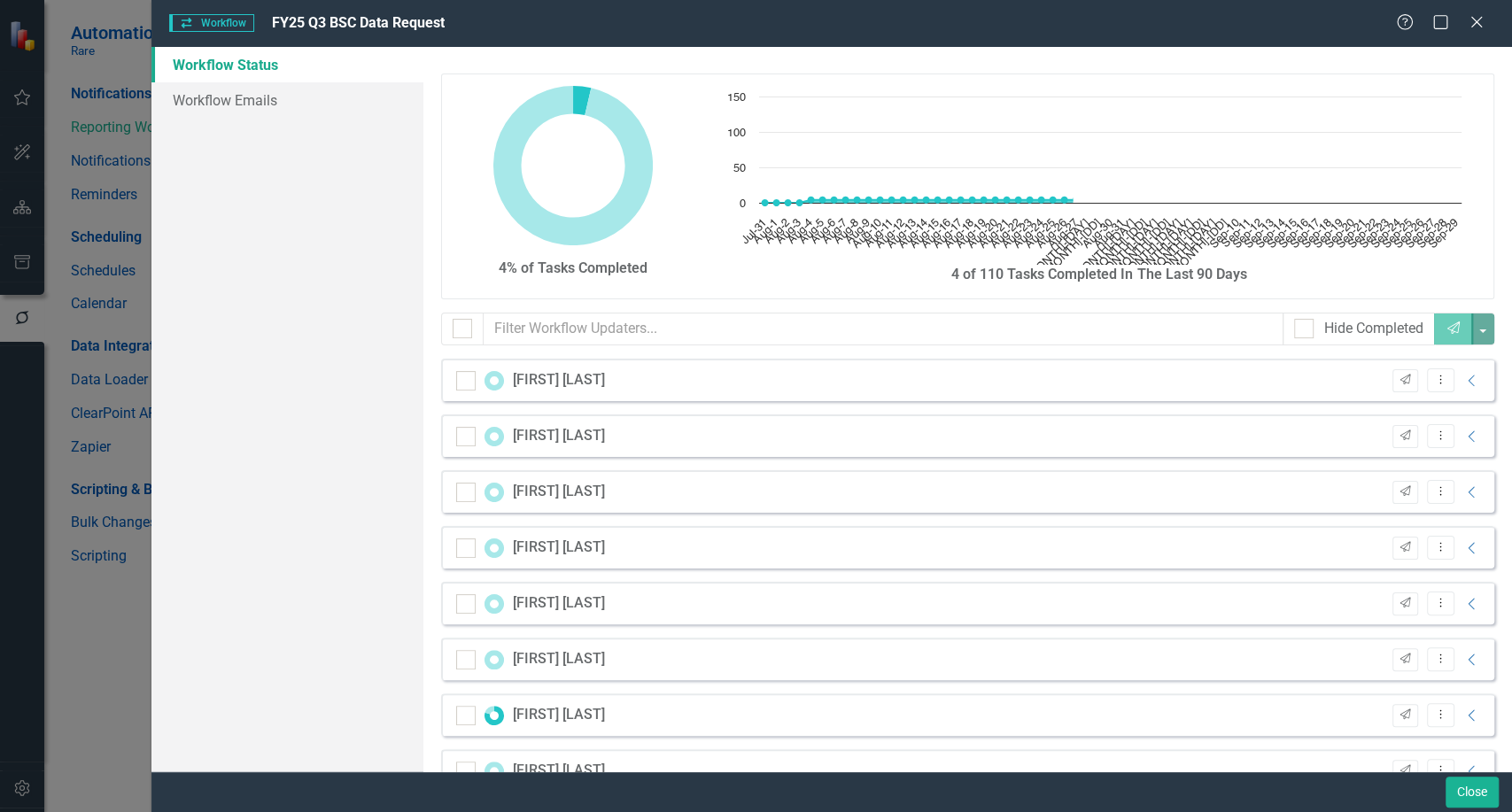 checkbox on "false" 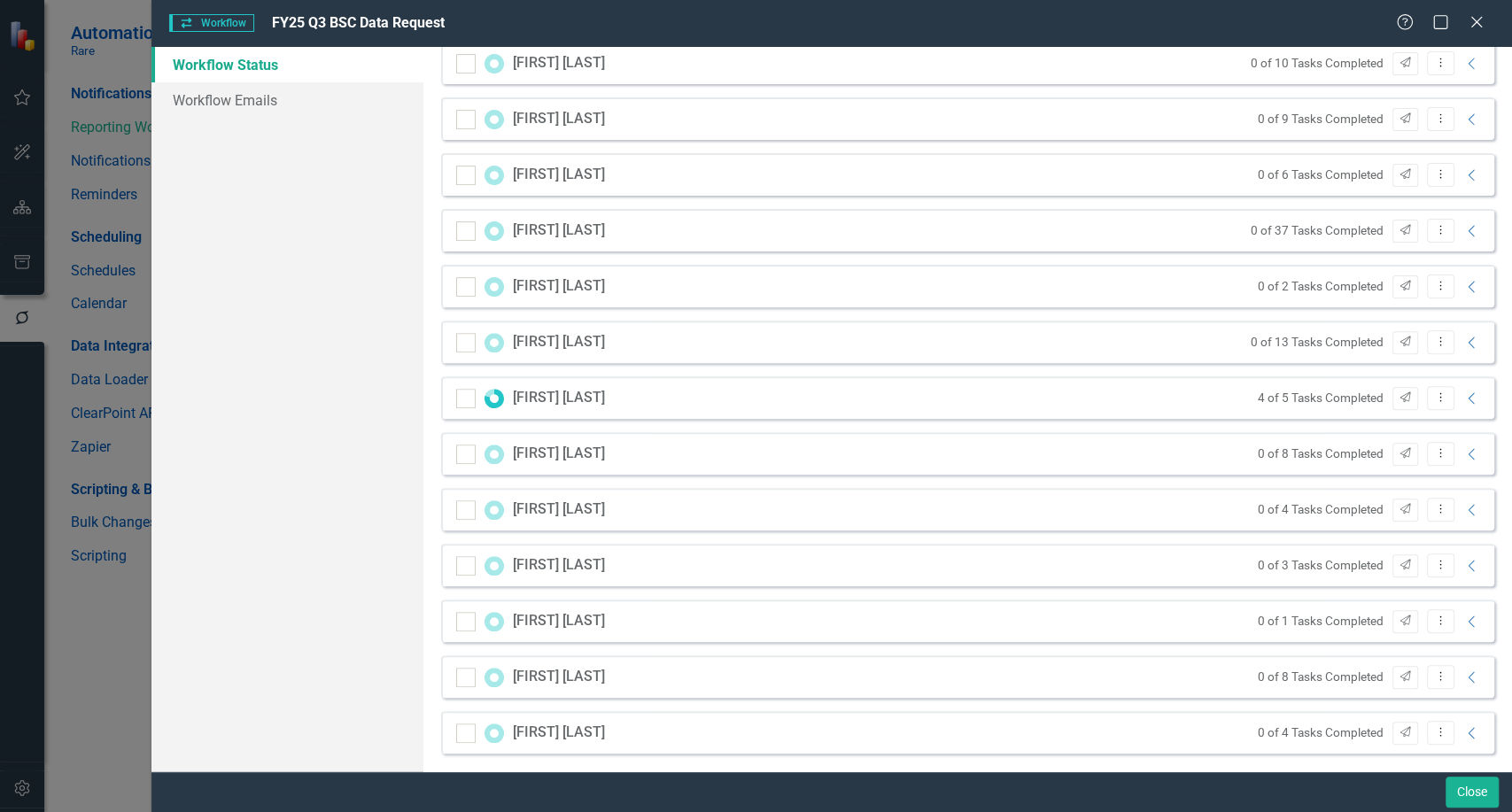 scroll, scrollTop: 325, scrollLeft: 0, axis: vertical 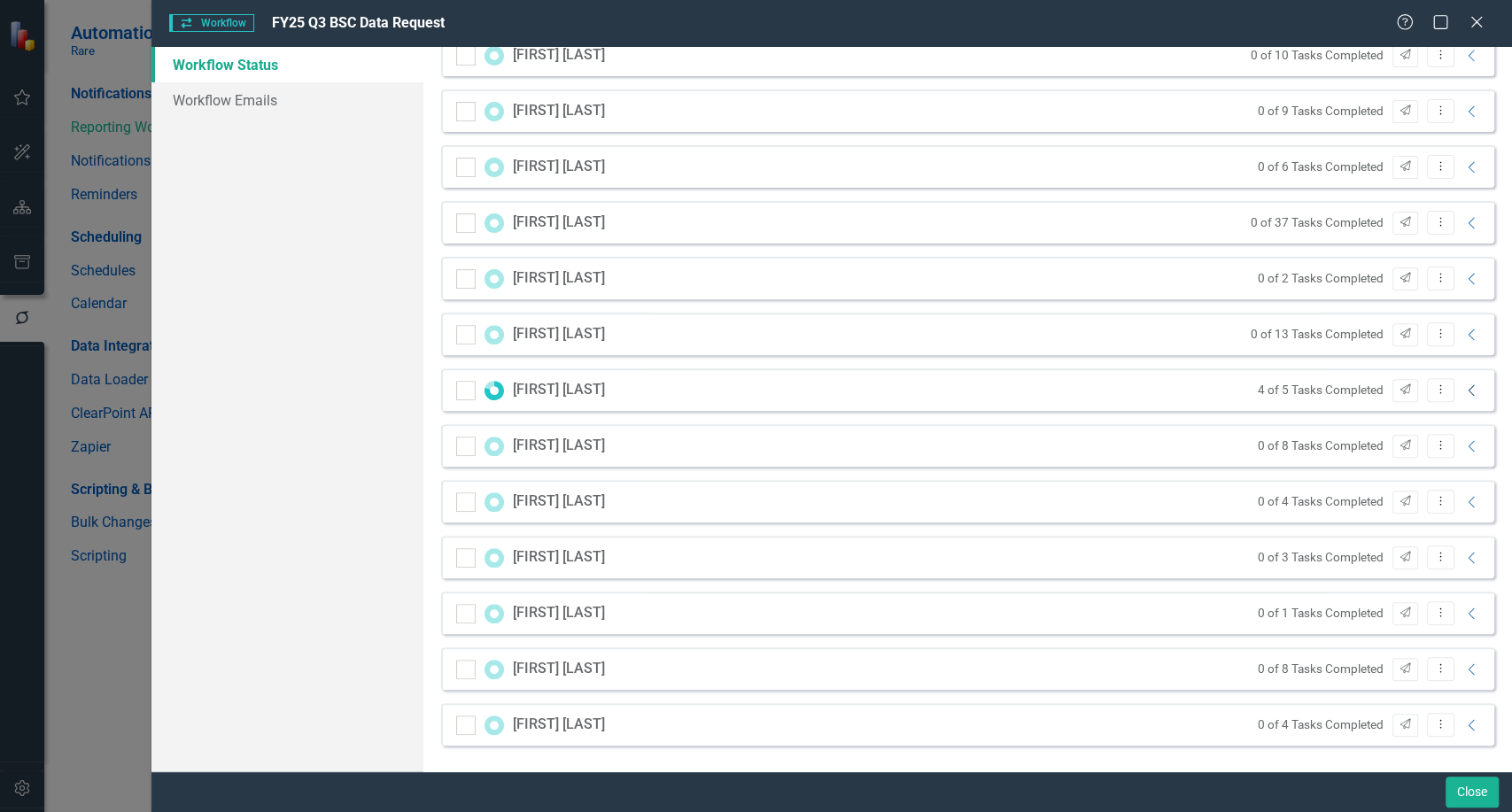click on "Collapse" 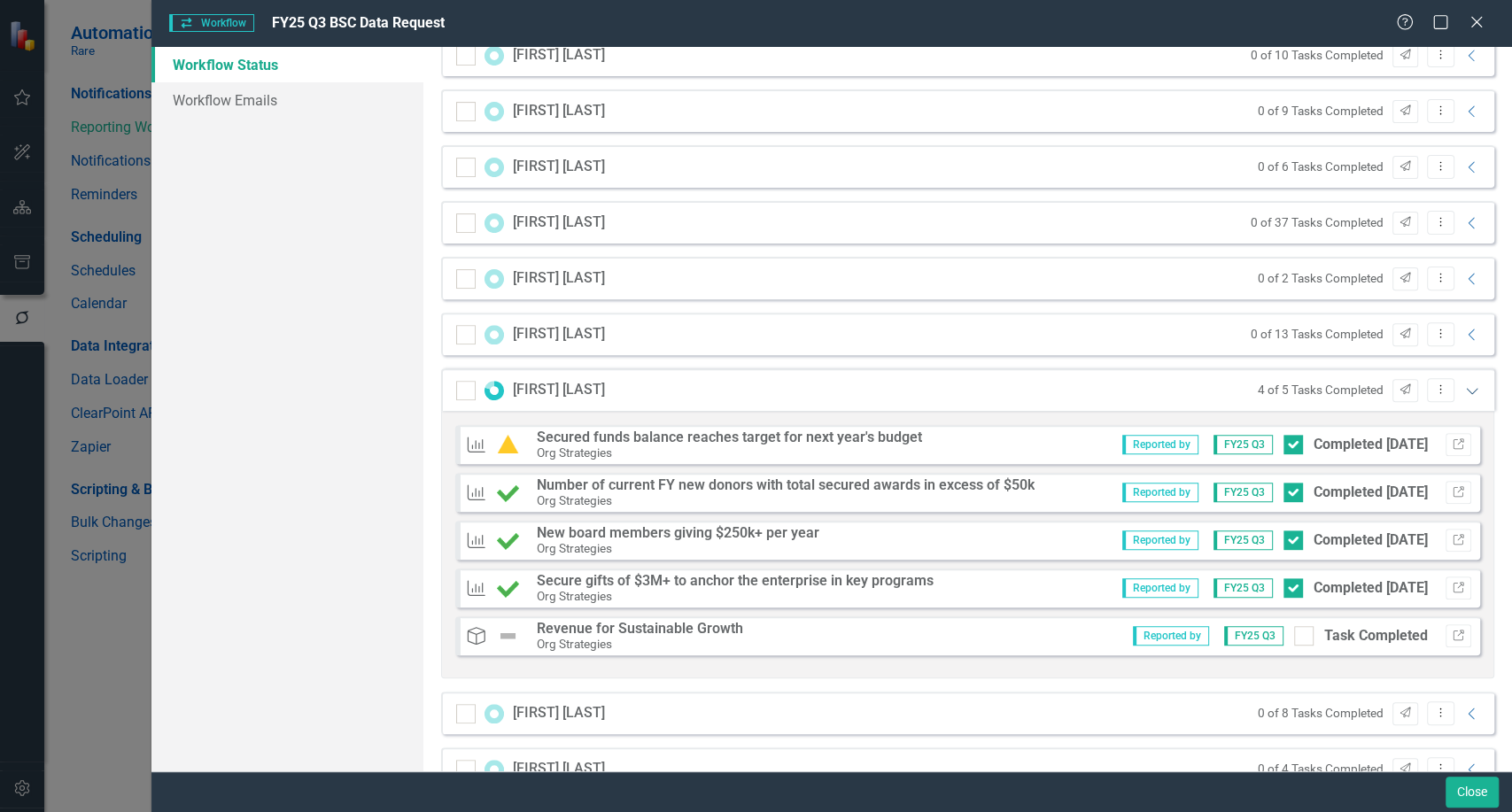 click on "Expanded" 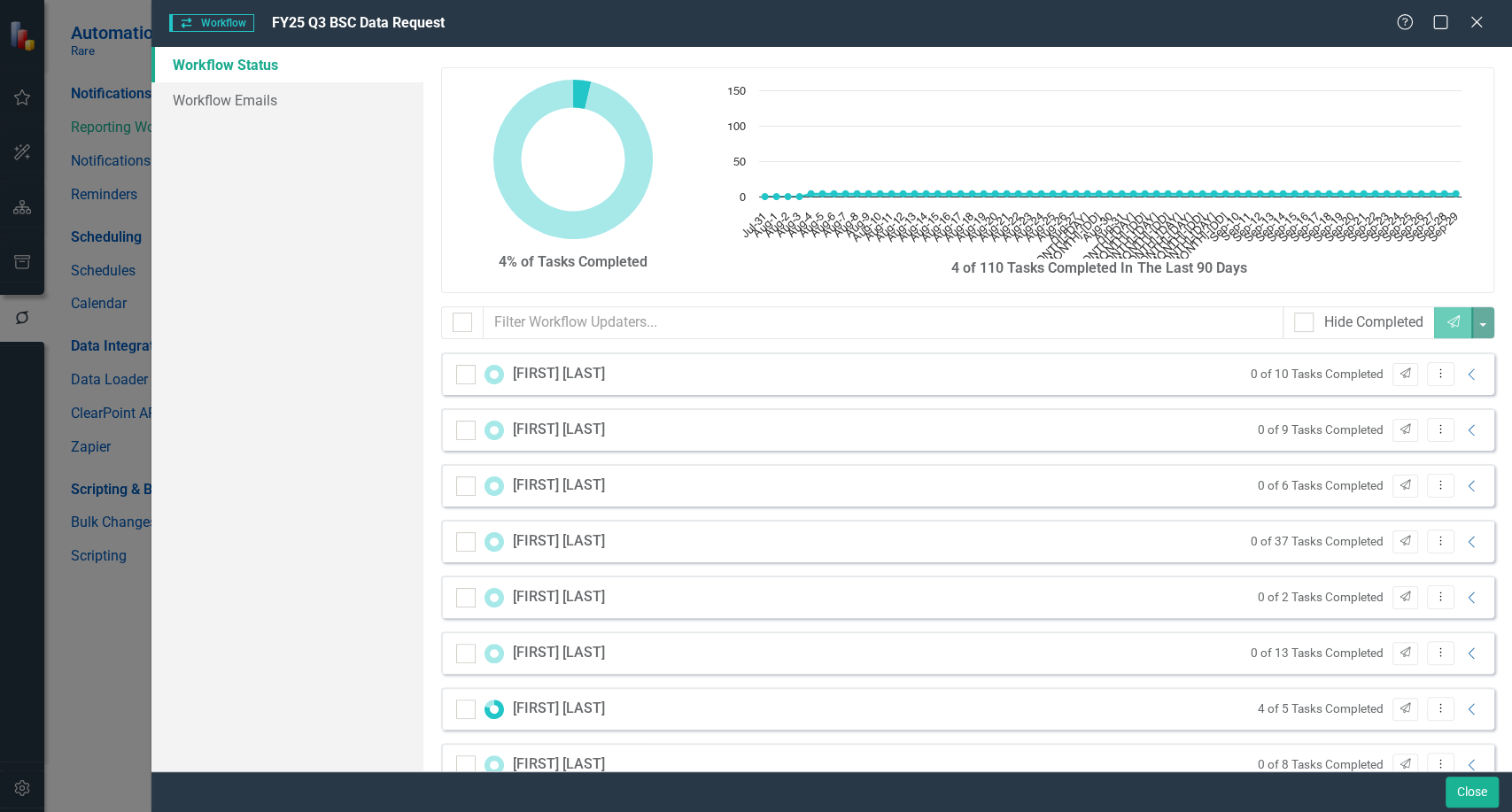 scroll, scrollTop: 0, scrollLeft: 0, axis: both 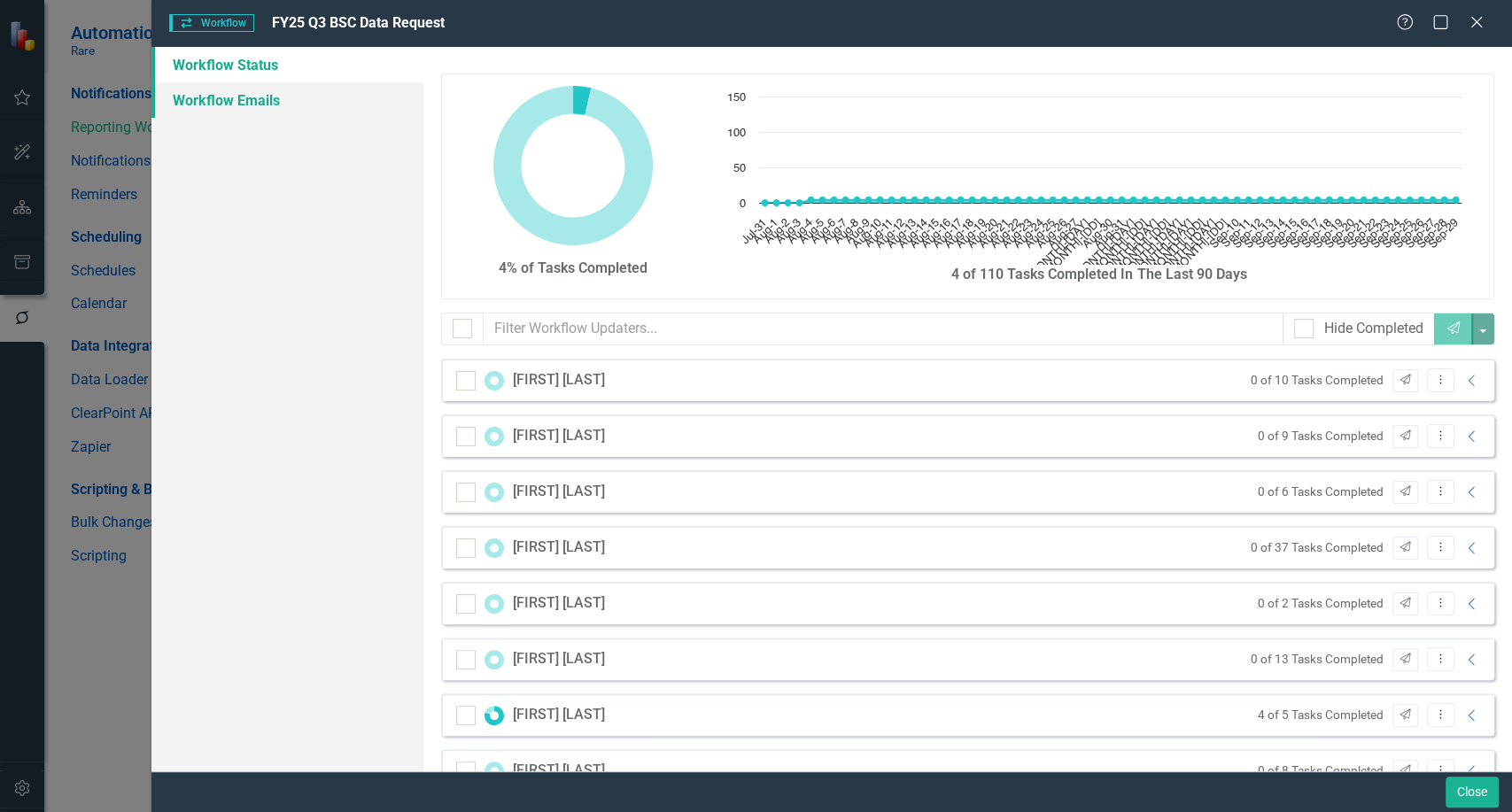 click on "Workflow Emails" at bounding box center [287, 100] 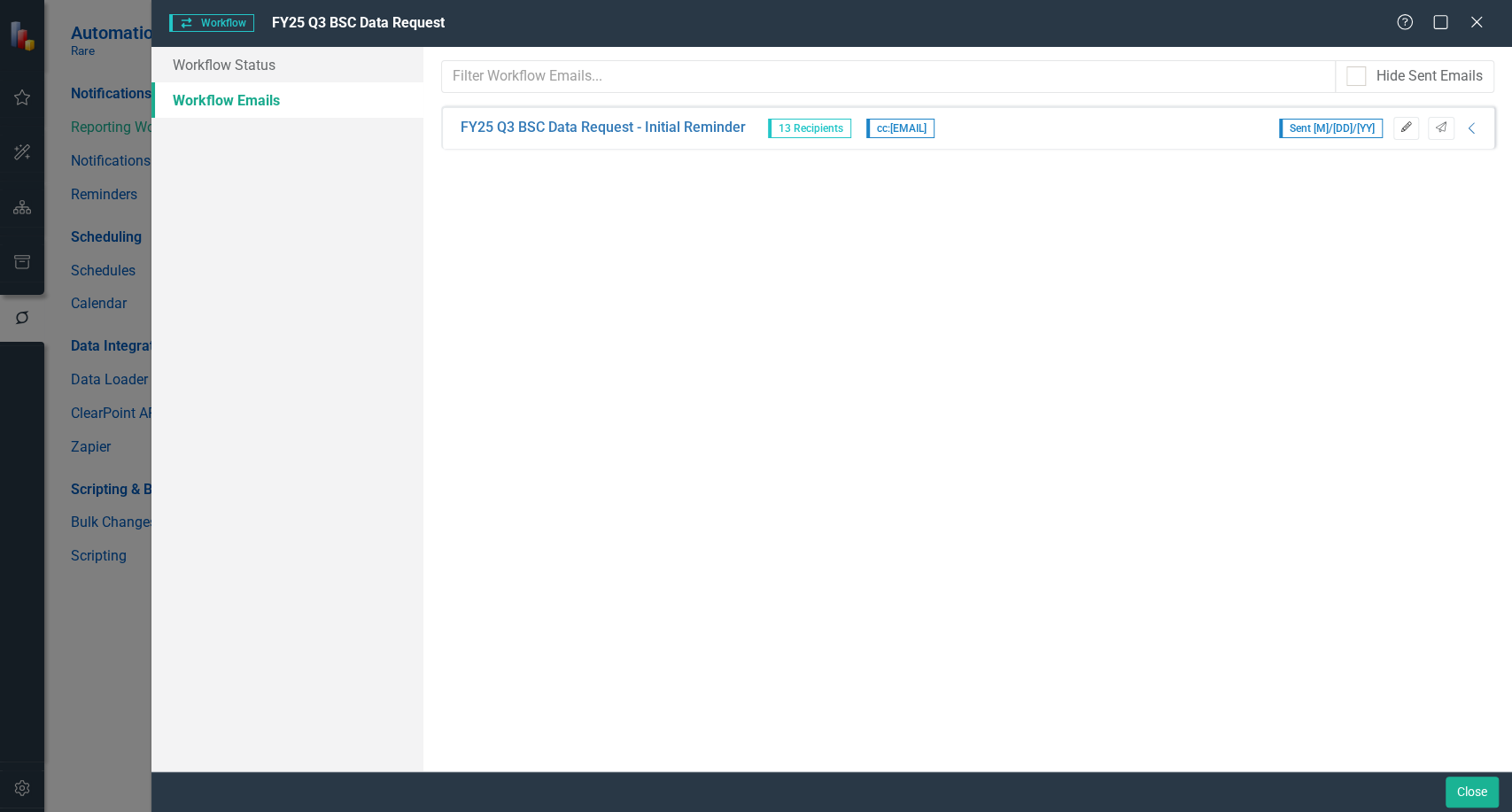 click on "Edit" 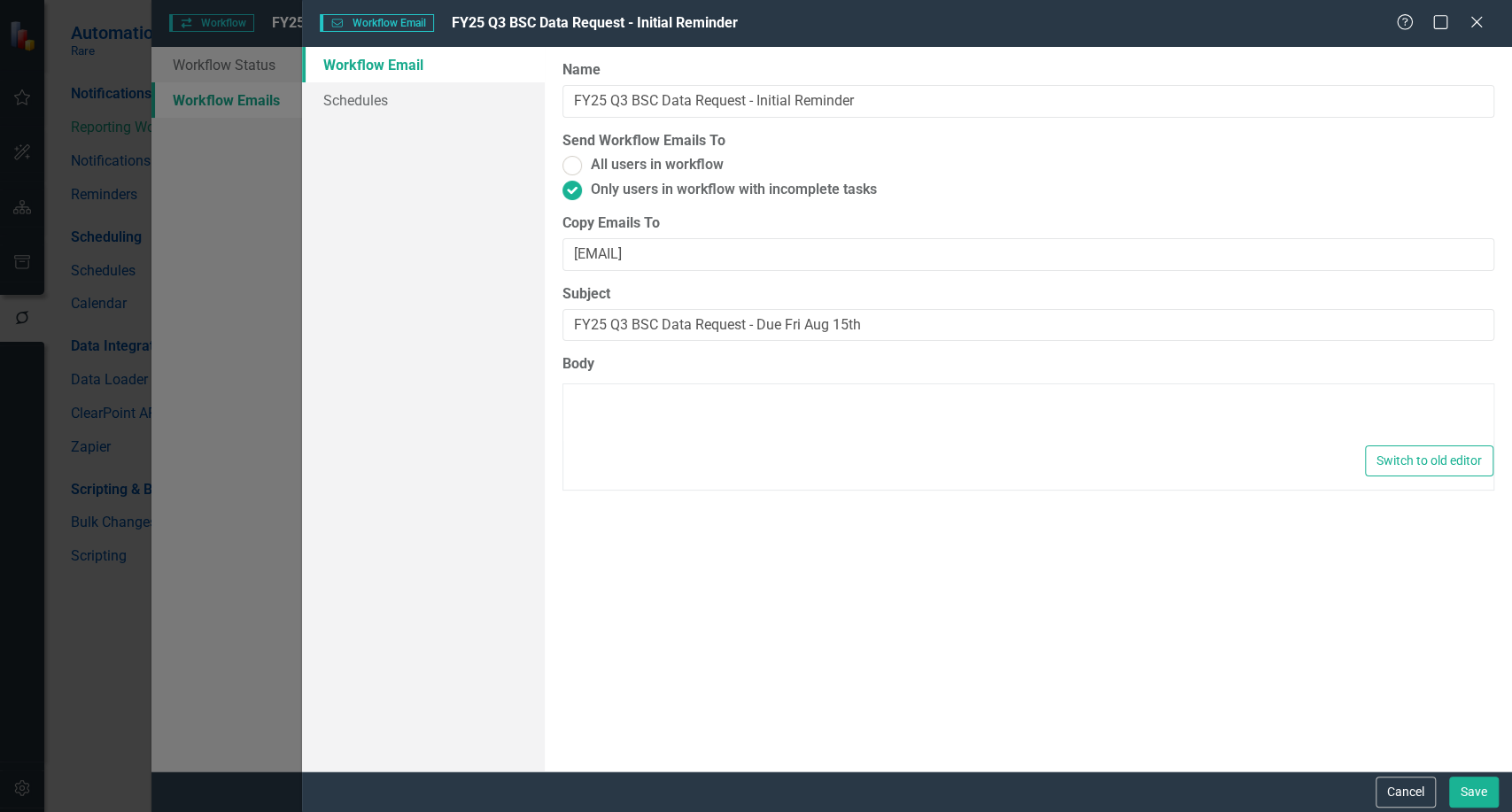 type on "<p><em>Due date: [DATE].</em></p>
<p><strong>Please remember to set all status indicators to the correct Green/Yellow/Red status.</strong></p>
<p><em>Access ClearPoint training resources on Egnyte:&nbsp;<a href="https://files.rare.org/navigate/folder/ee42ce88-47eb-4e82-99d4-7ea7139def01"><strong>https://files.rare.org/navigate/folder/ee42ce88-47eb-4e82-99d4-7ea7139def01</strong></a></em></p>
<p>-</p>
<p>Dear [FIRSTNAME],</p>
<p>Please log into ClearPoint and update the following items for the reporting period [REPORTINGPERIOD]. These updates are requested by no later than [DATE], [YEAR].</p>
<p>You can make your updates and mark your tasks complete from the "My Updates" page:</p>
<p>[MYUPDATESLINK]</p>
<p>The items you are responsible for can be found below:</p>
<p>[ITEMLIST]</p>
<p>Thank you in advance!</p>" 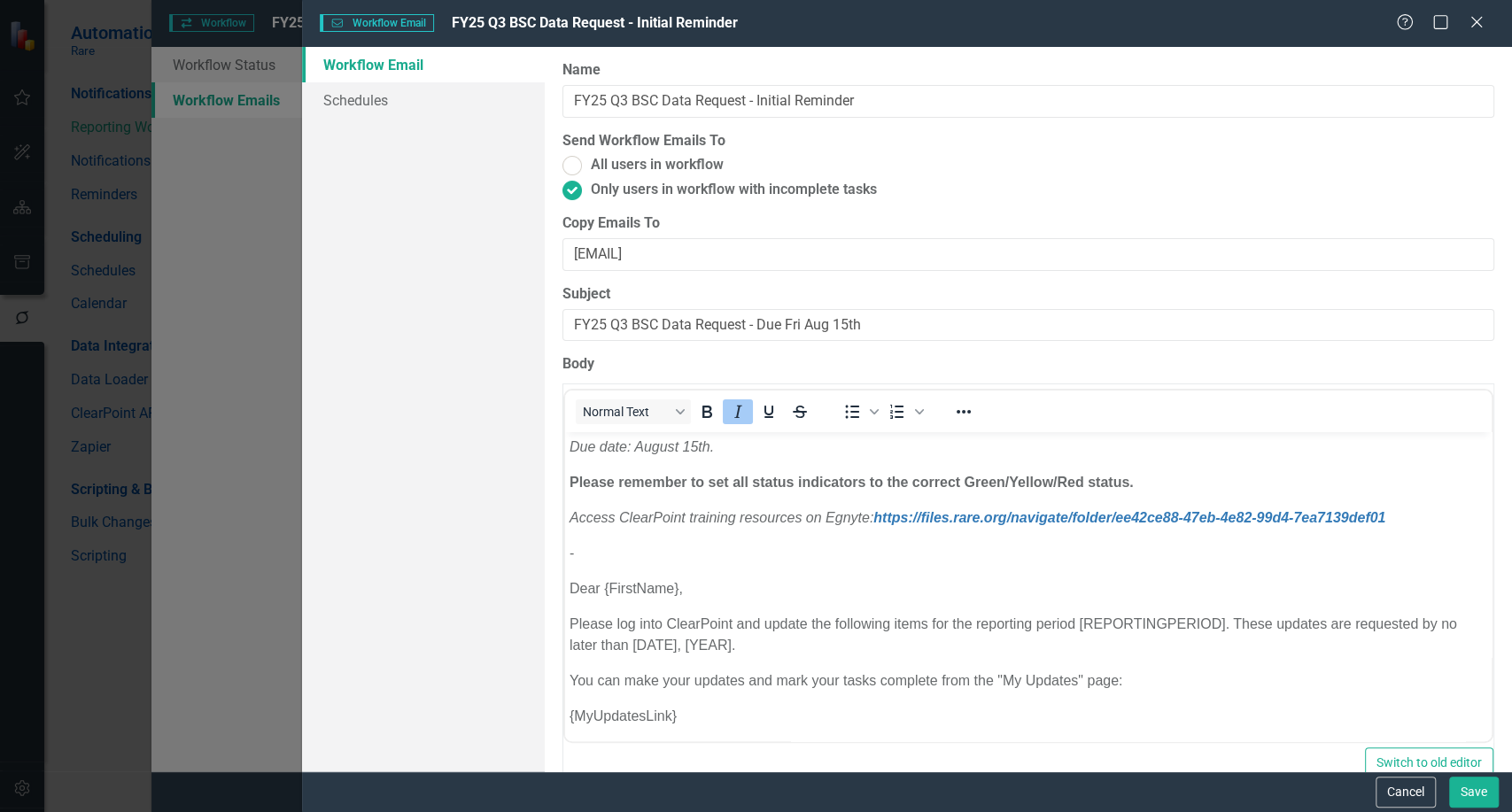scroll, scrollTop: 0, scrollLeft: 0, axis: both 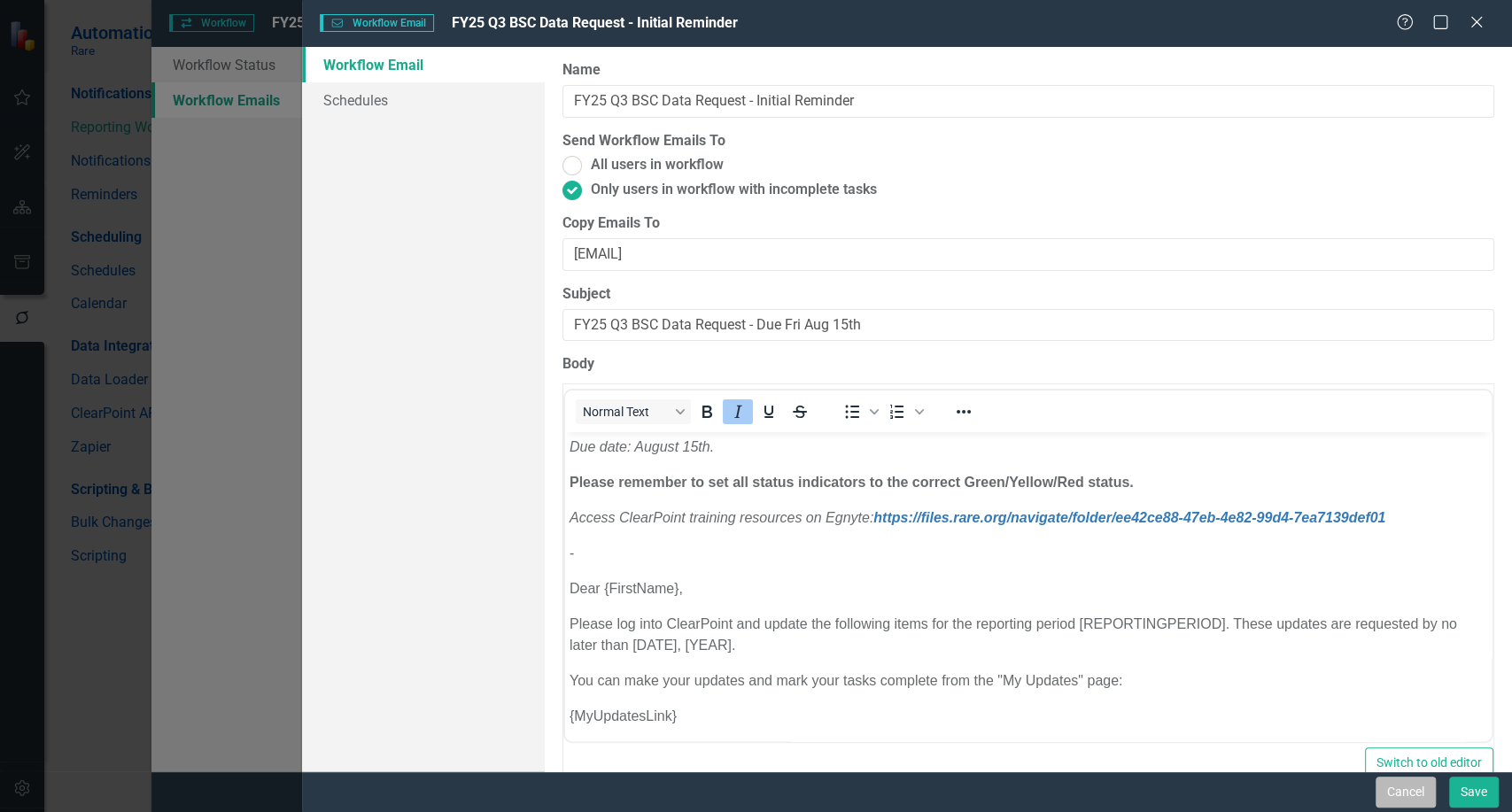 click on "Cancel" at bounding box center [1406, 792] 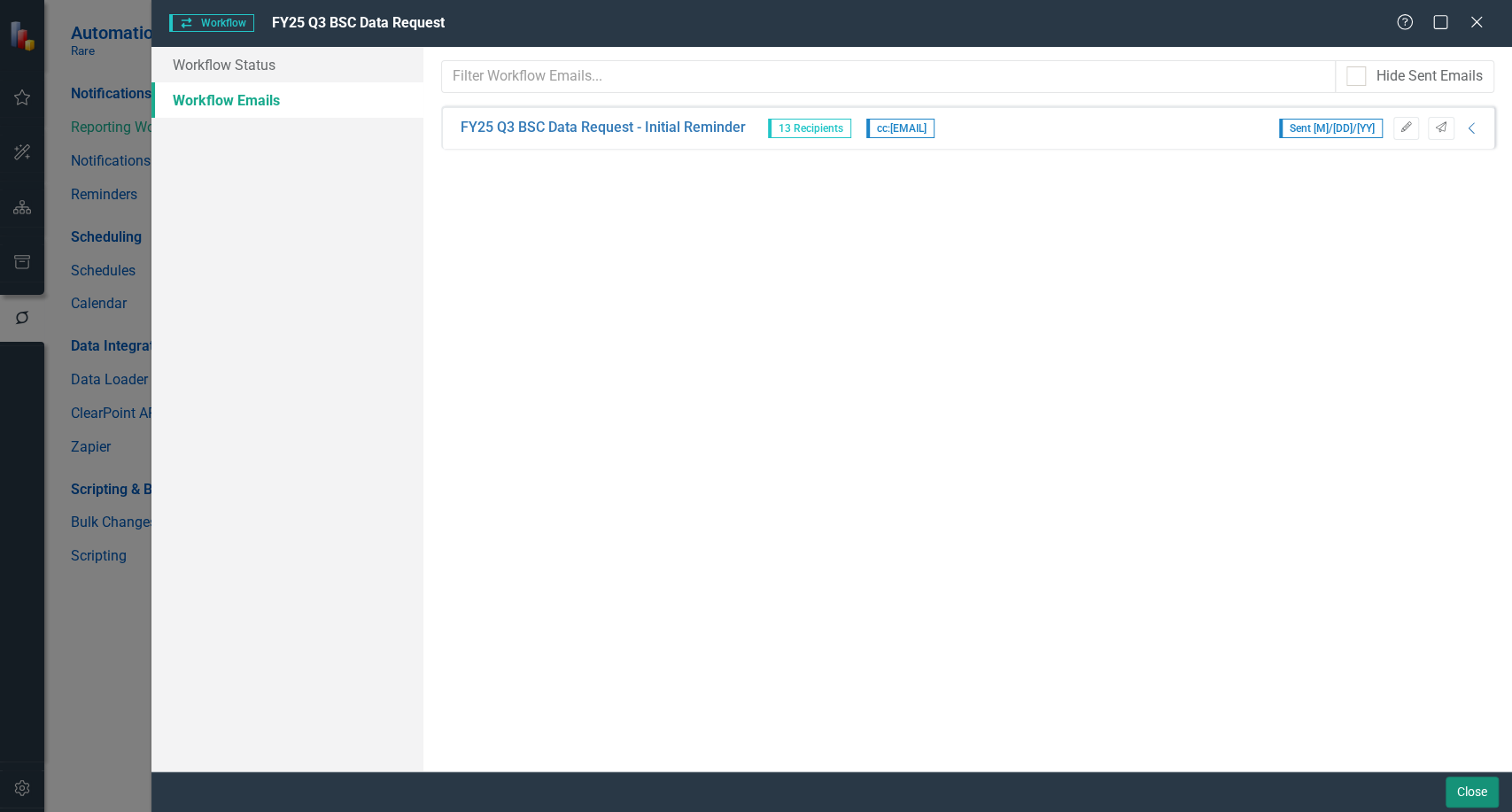 click on "Close" at bounding box center [1472, 792] 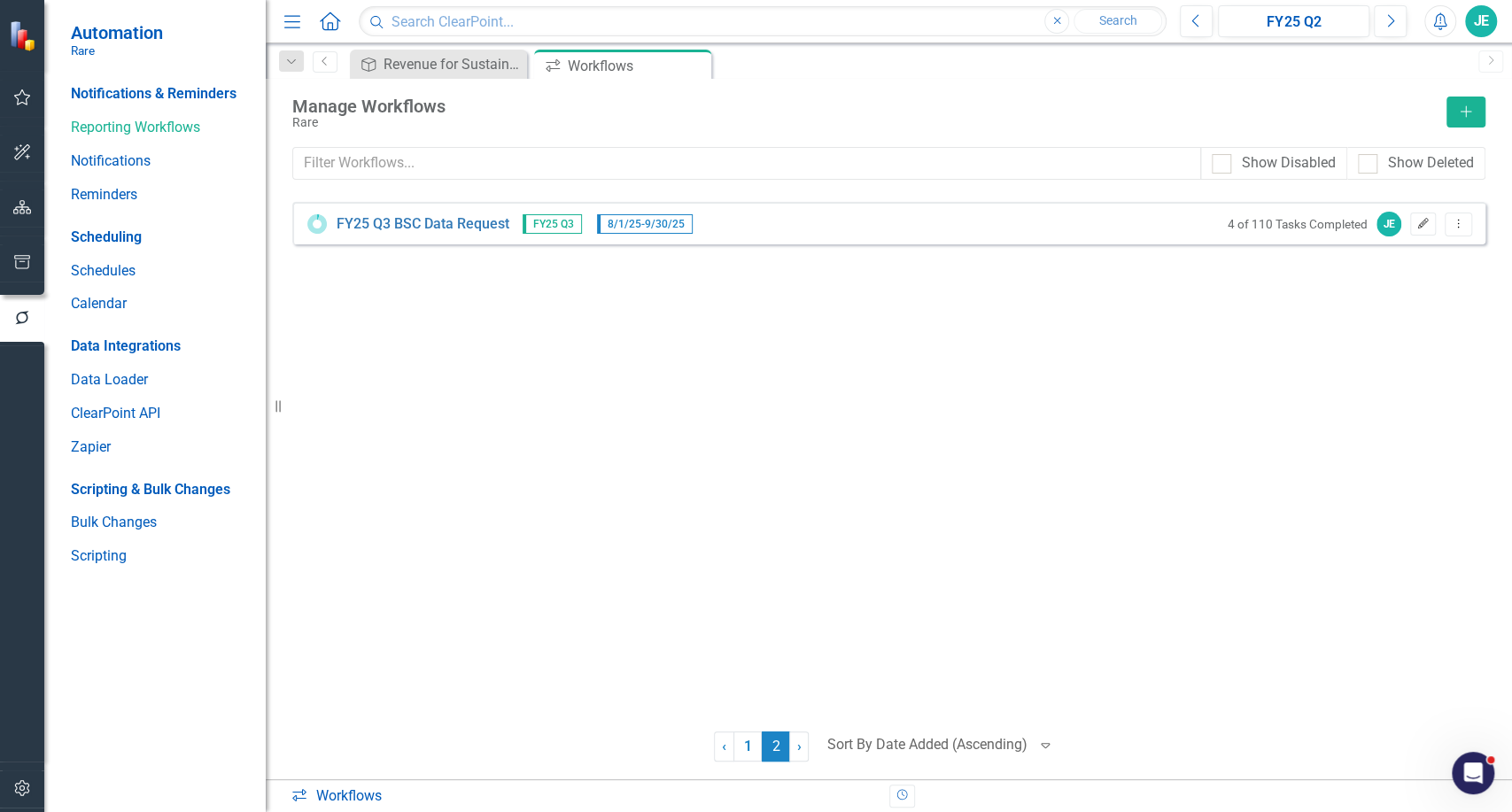 click on "Edit" 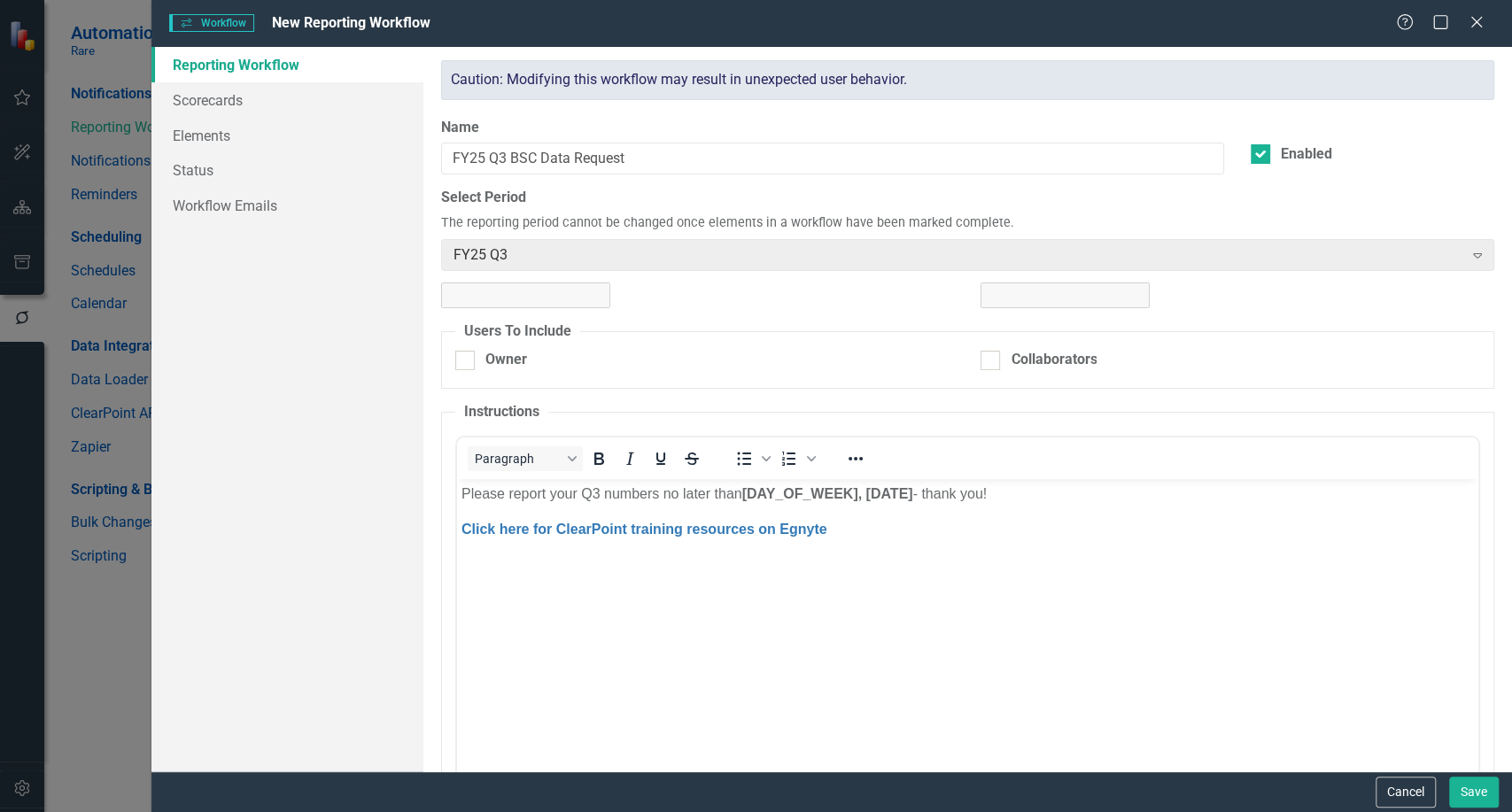 scroll, scrollTop: 0, scrollLeft: 0, axis: both 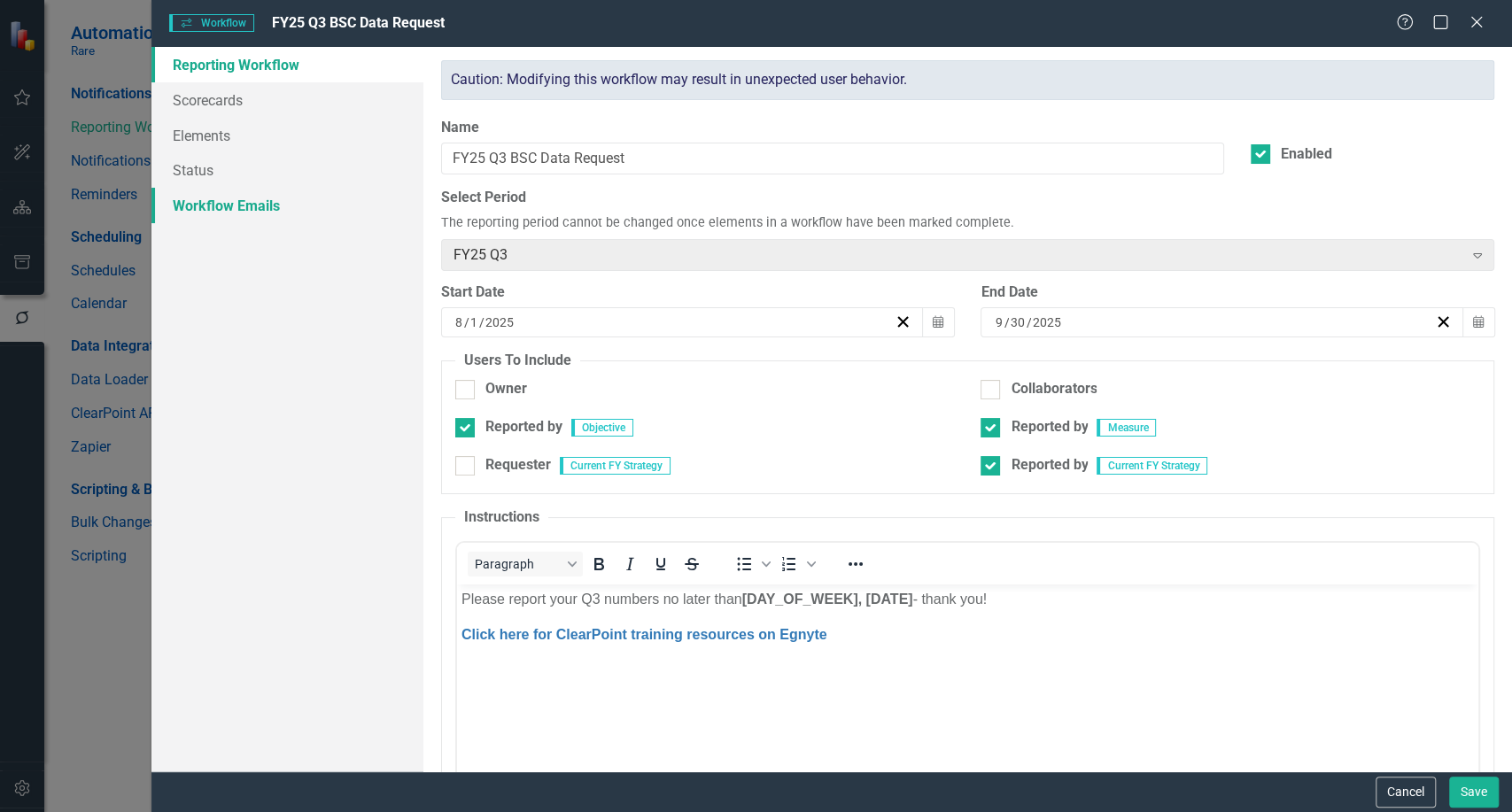 click on "Workflow Emails" at bounding box center (287, 205) 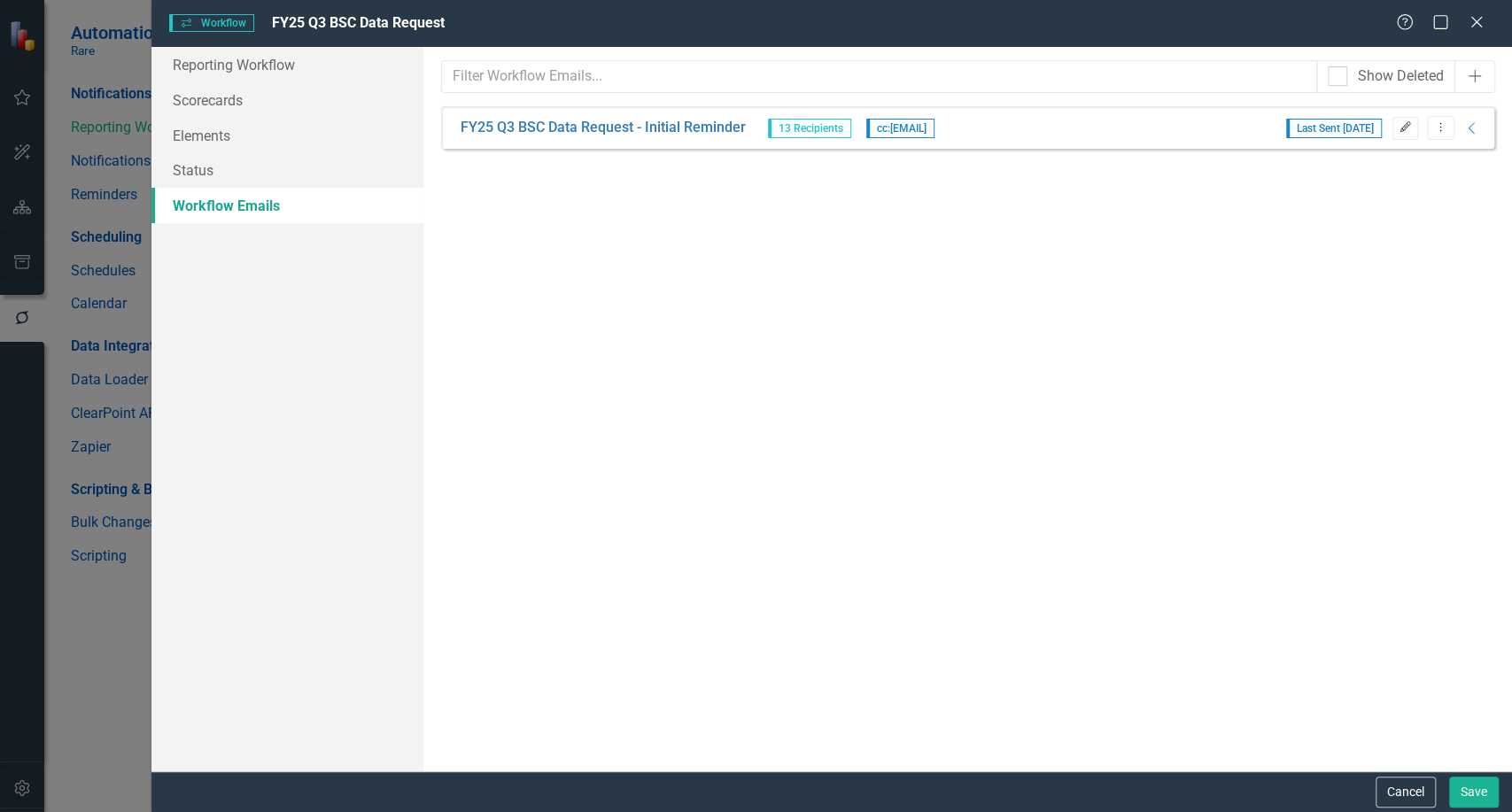 click 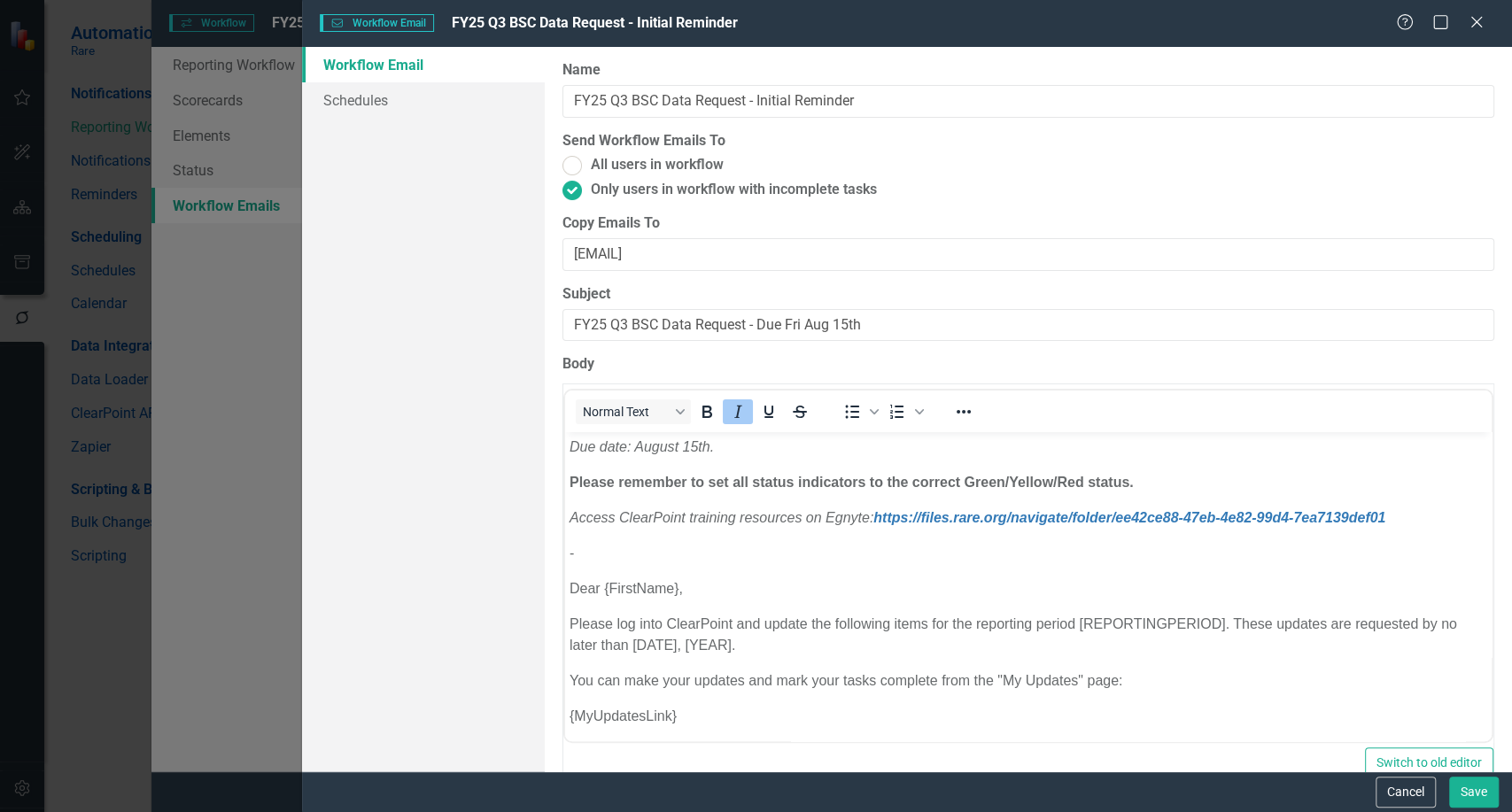 scroll, scrollTop: 0, scrollLeft: 0, axis: both 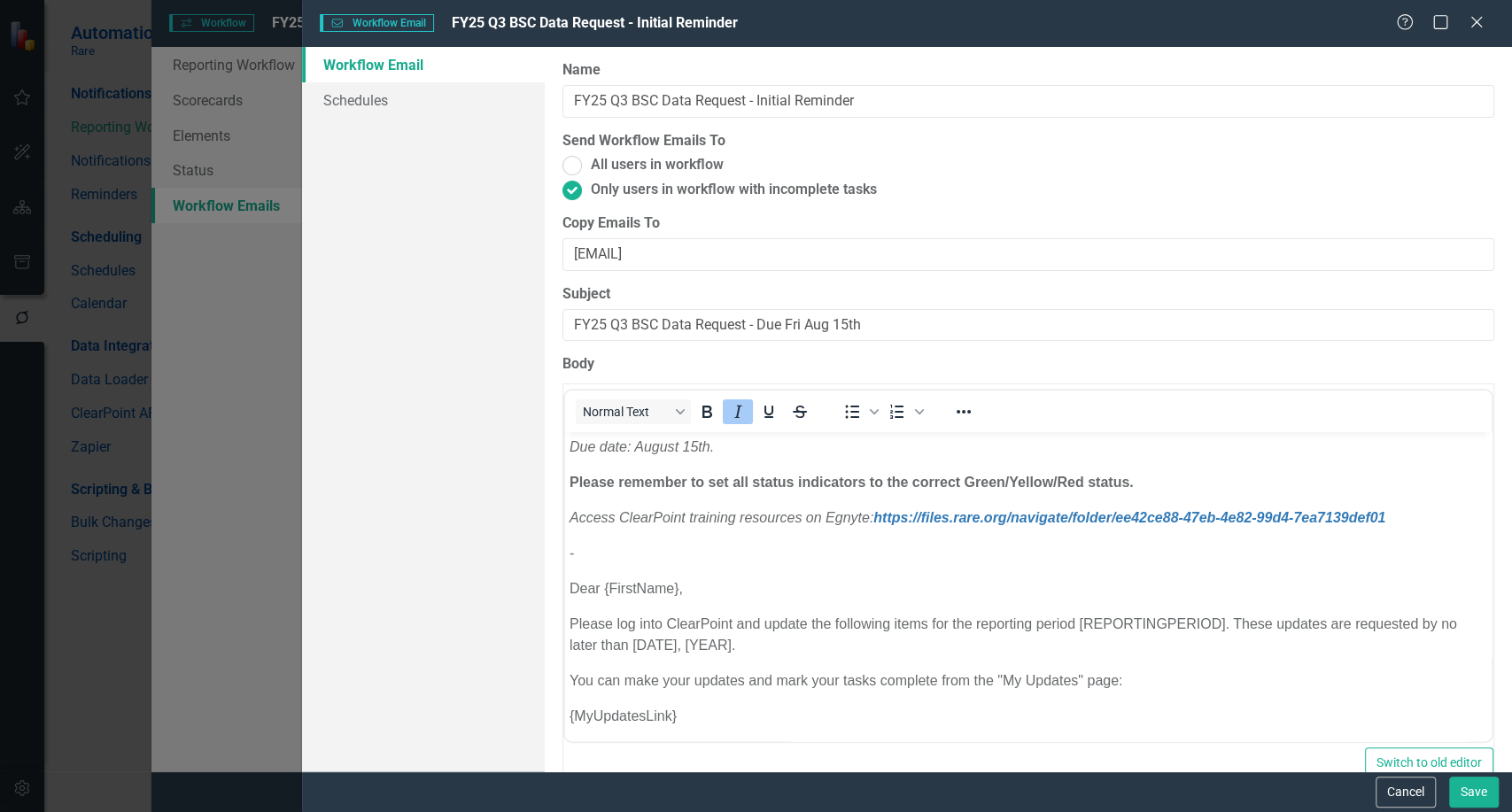 click on "Due date: [DATE]. Please remember to set all status indicators to the correct Green/Yellow/Red status. Access ClearPoint training resources on Egnyte:  https://files.rare.org/navigate/folder/ee42ce88-47eb-4e82-99d4-7ea7139def01 - Dear [FIRSTNAME], Please log into ClearPoint and update the following items for the reporting period [REPORTINGPERIOD]. These updates are requested by no later than [DATE], [YEAR]. You can make your updates and mark your tasks complete from the "My Updates" page: [MYUPDATESLINK] The items you are responsible for can be found below: [ITEMLIST] Thank you in advance!" at bounding box center (1027, 642) 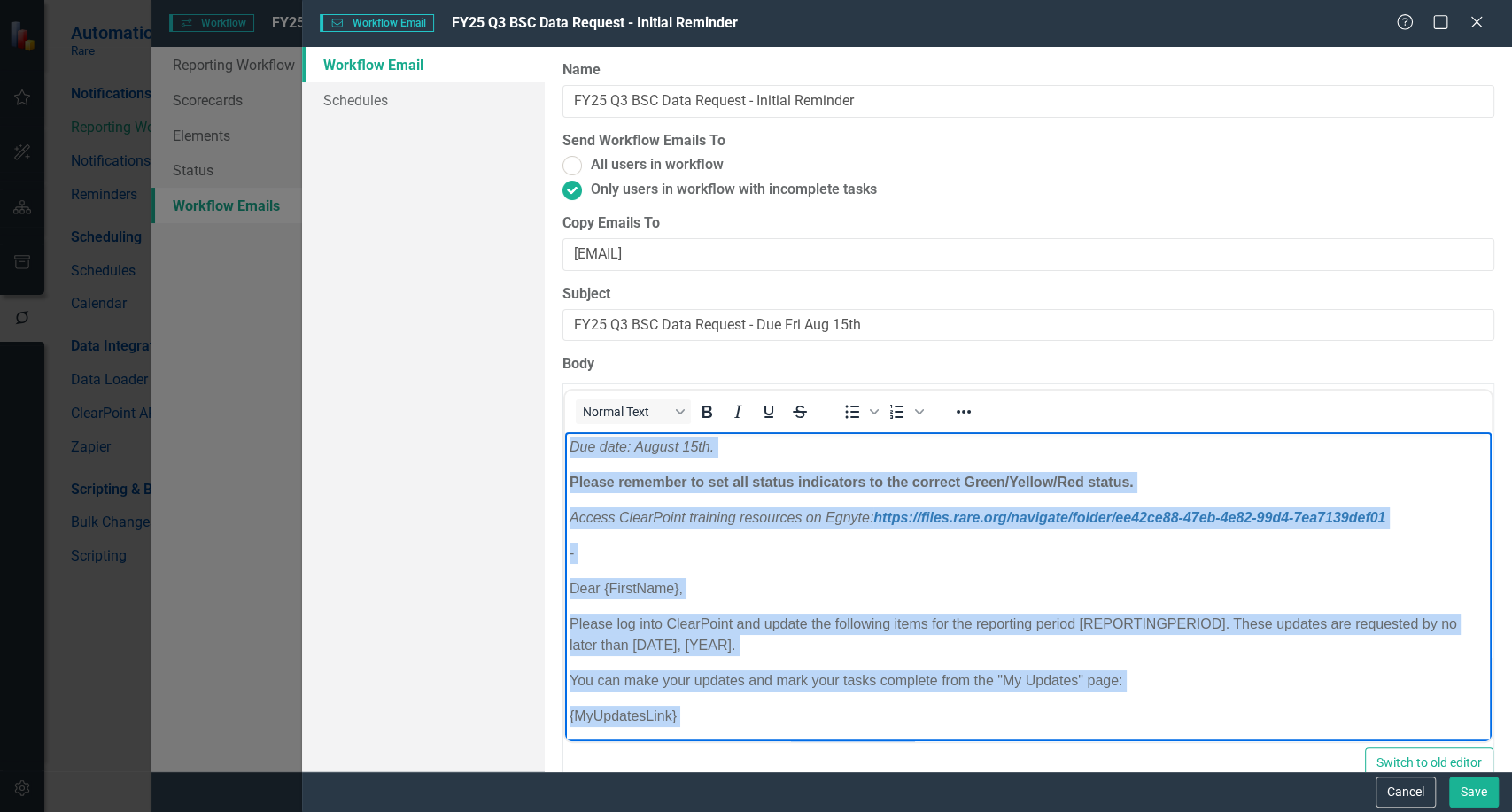 copy on "Due date: [MONTH] [DD], [YYYY]. Please remember to set all status indicators to the correct Green/Yellow/Red status. Access ClearPoint training resources on Egnyte: https://files.rare.org/navigate/folder/ee42ce88-47eb-4e82-99d4-7ea7139def01 - Dear [FIRST], Please log into ClearPoint and update the following items for the reporting period [REPORTINGPERIOD]. These updates are requested by no later than [MONTH] [DD], [YYYY]. You can make your updates and mark your tasks complete from the "My Updates" page: [MYUPDATESLINK] The items you are responsible for can be found below: [ITEMLIST]" 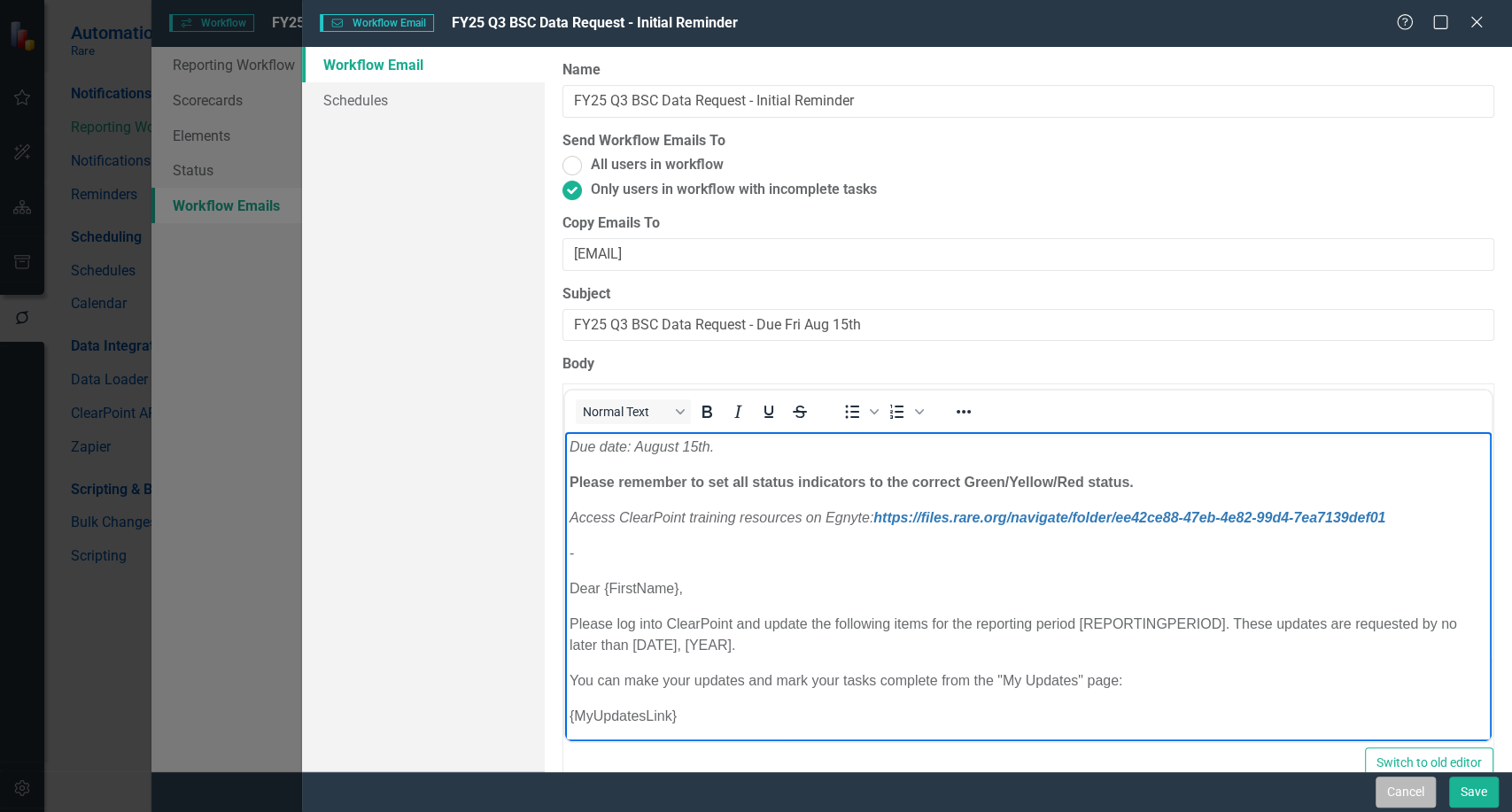 click on "Cancel" at bounding box center (1406, 792) 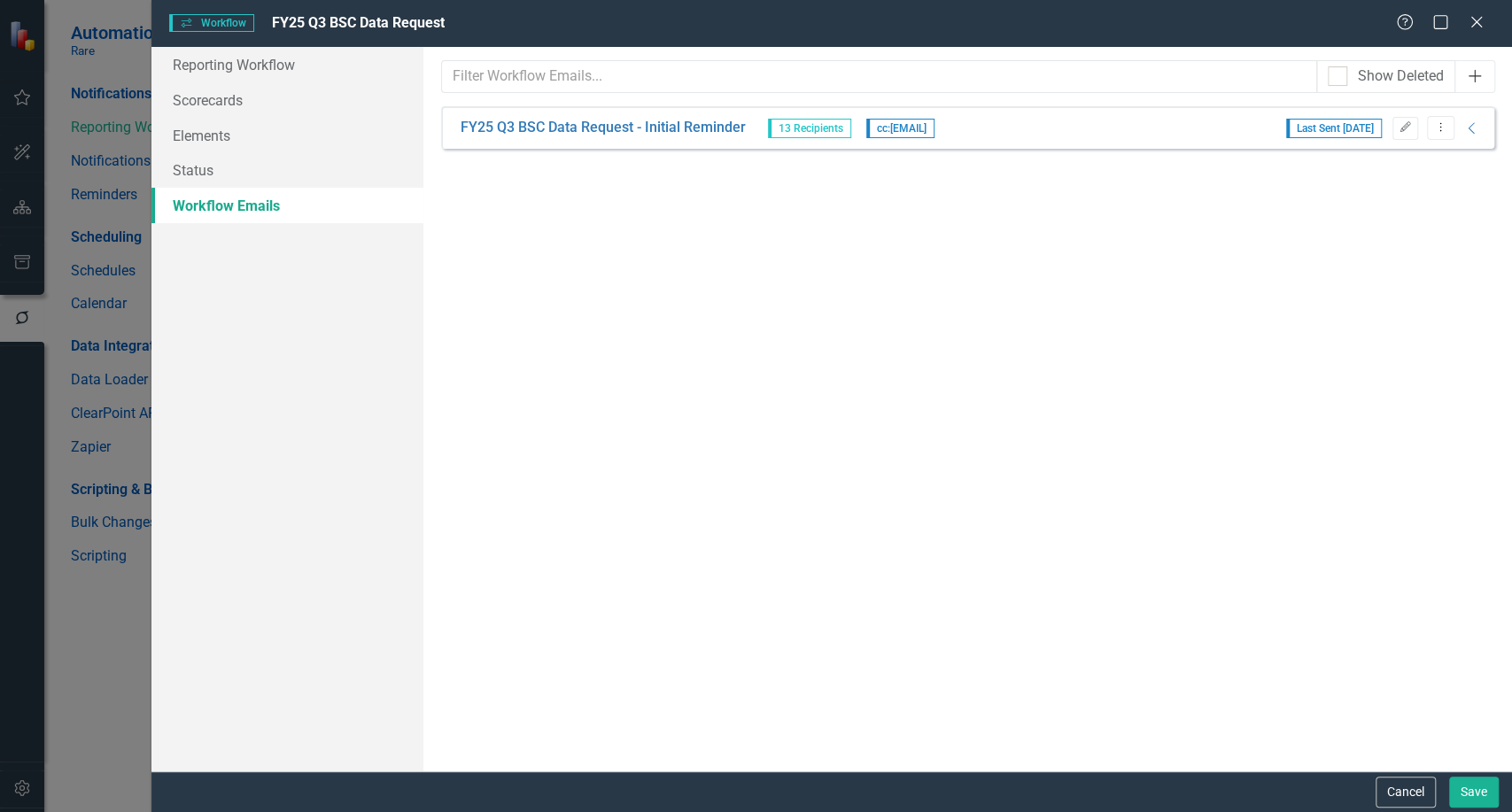 click on "Add" 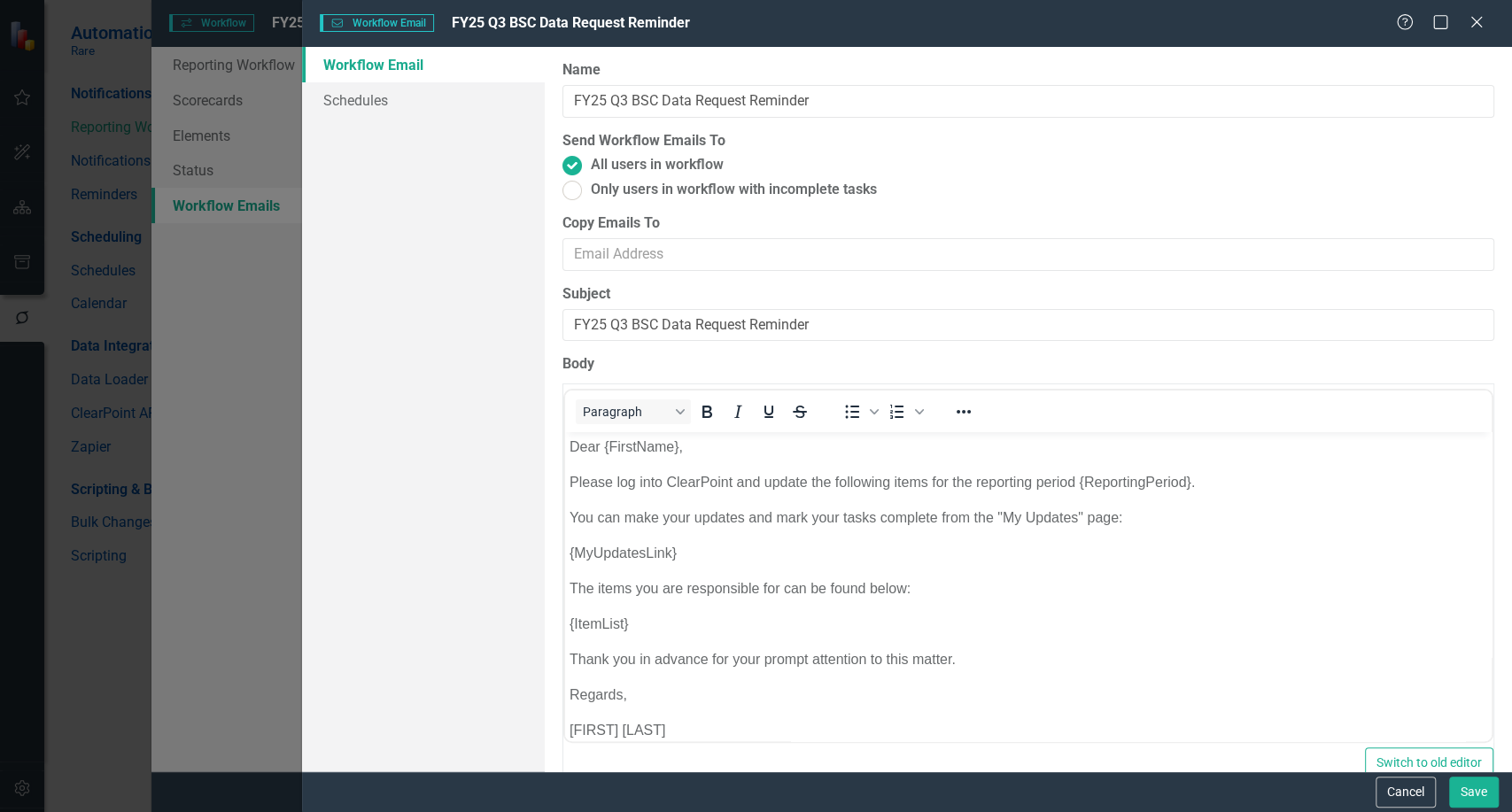 scroll, scrollTop: 0, scrollLeft: 0, axis: both 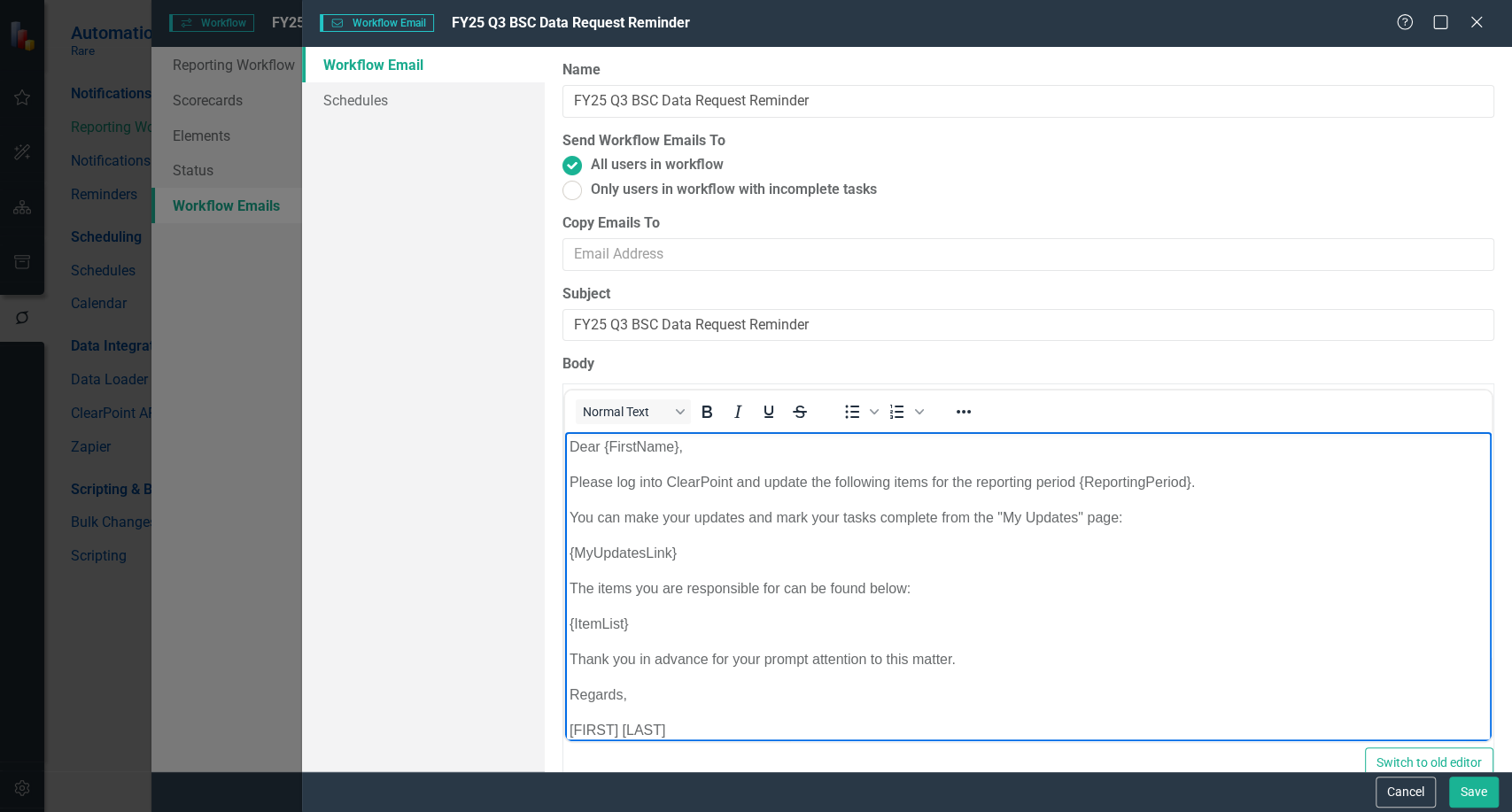 click on "Dear [FIRSTNAME], Please log into ClearPoint and update the following items for the reporting period [REPORTINGPERIOD]. You can make your updates and mark your tasks complete from the "My Updates" page: [MYUPDATESLINK] The items you are responsible for can be found below: [ITEMLIST] Thank you in advance for your prompt attention to this matter. Regards, [FIRST] [LAST]" at bounding box center (1027, 596) 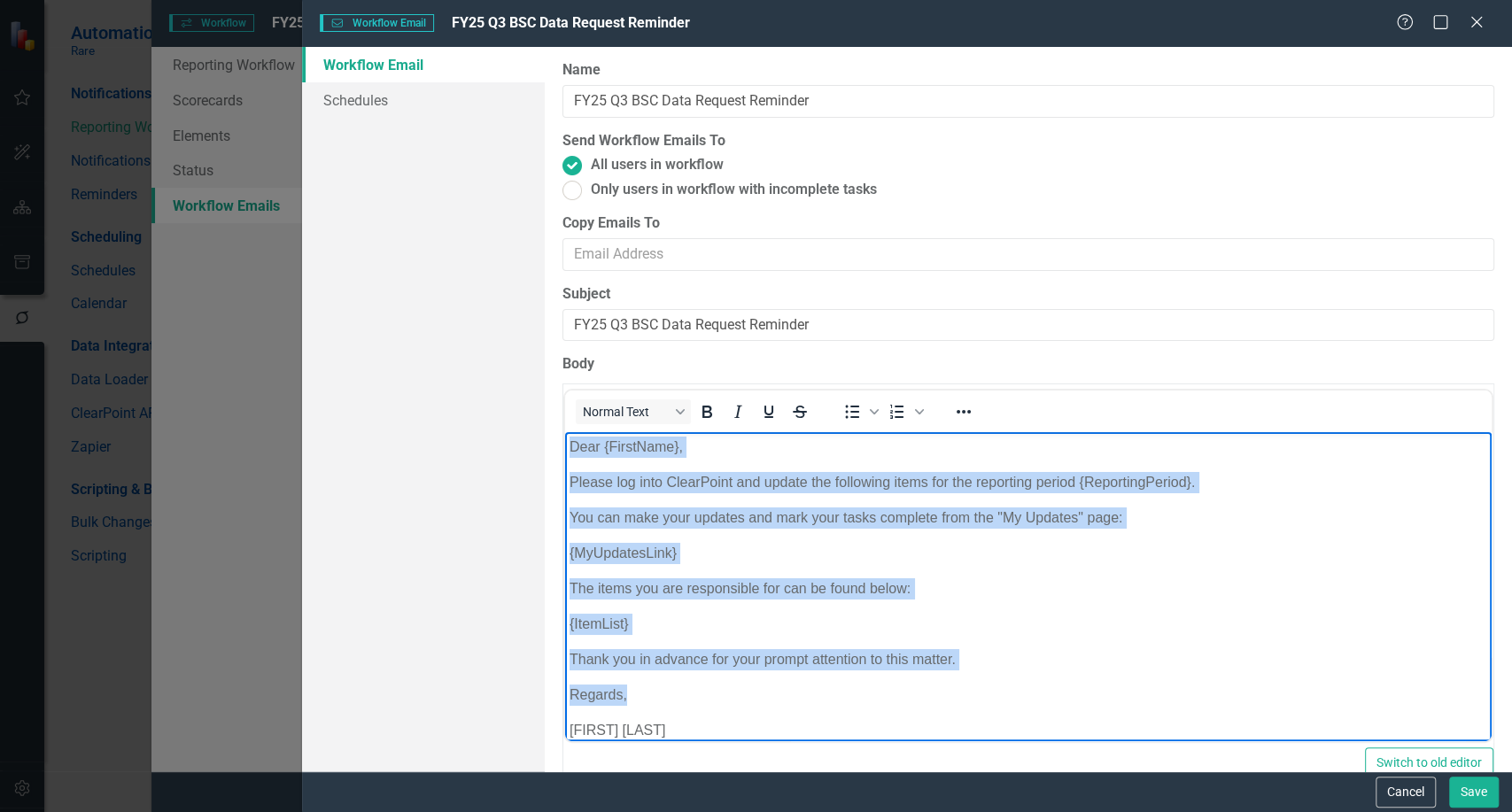 paste 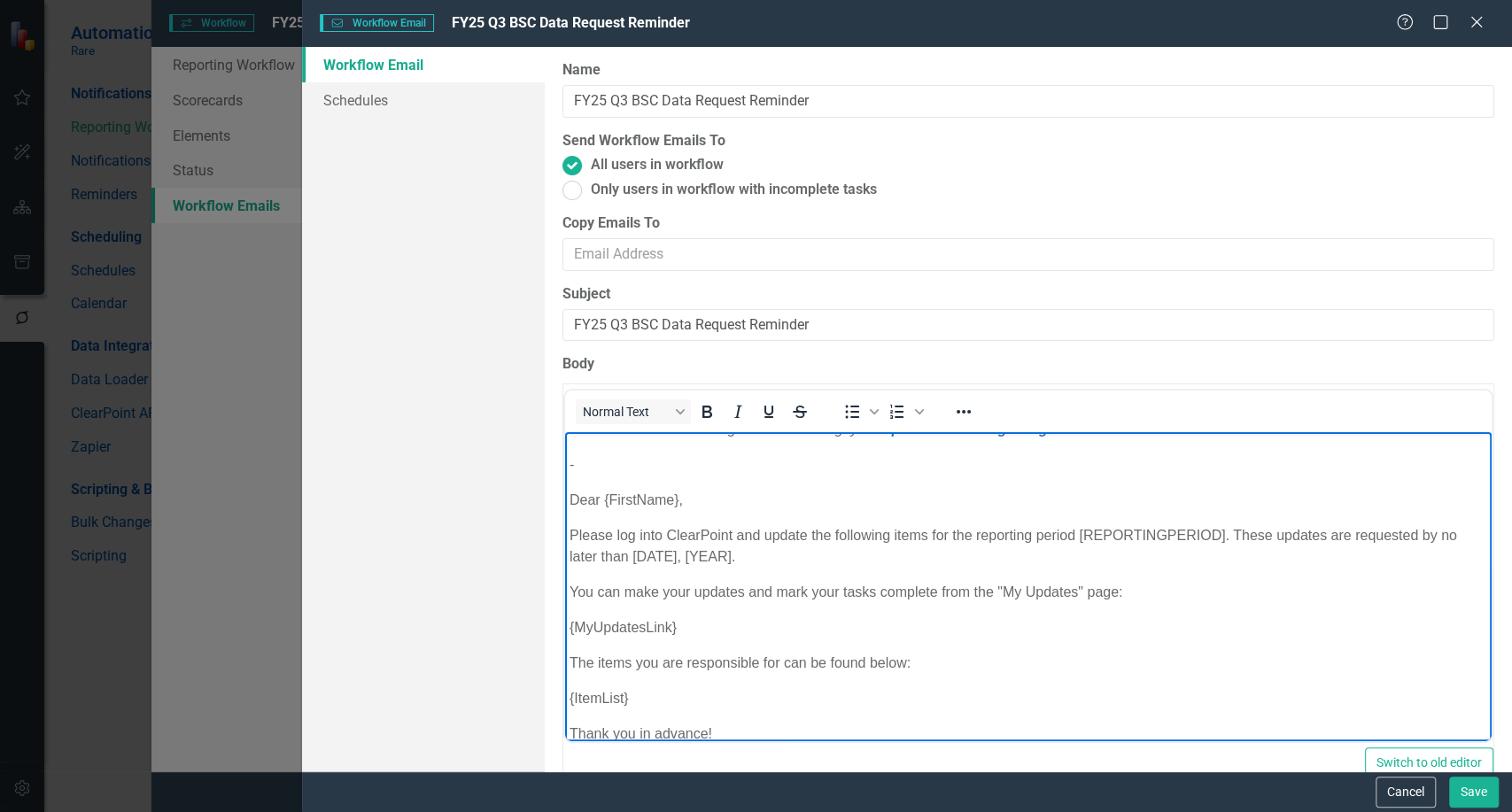 scroll, scrollTop: 0, scrollLeft: 0, axis: both 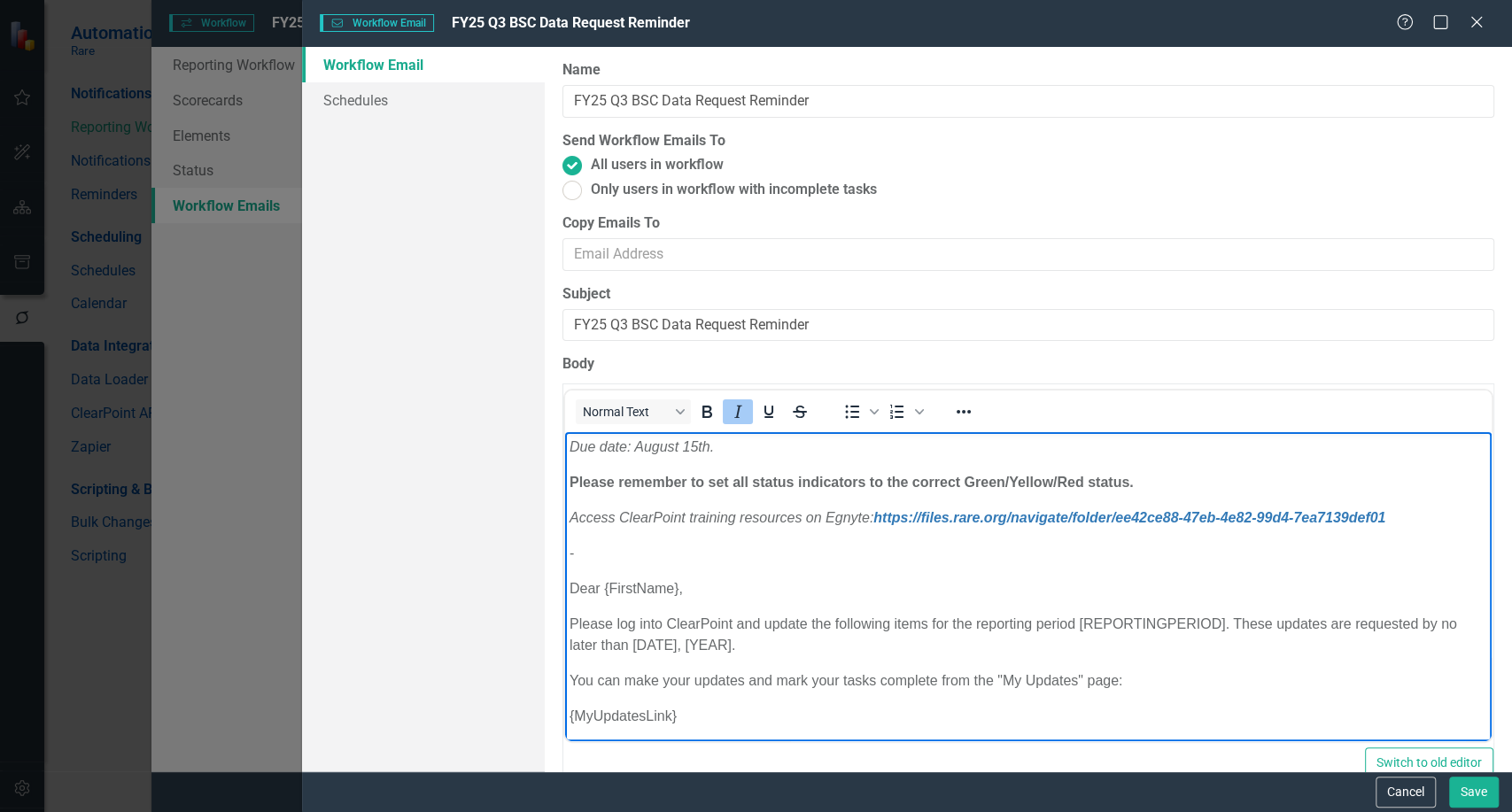 click on "Due date: August 15th." at bounding box center [640, 446] 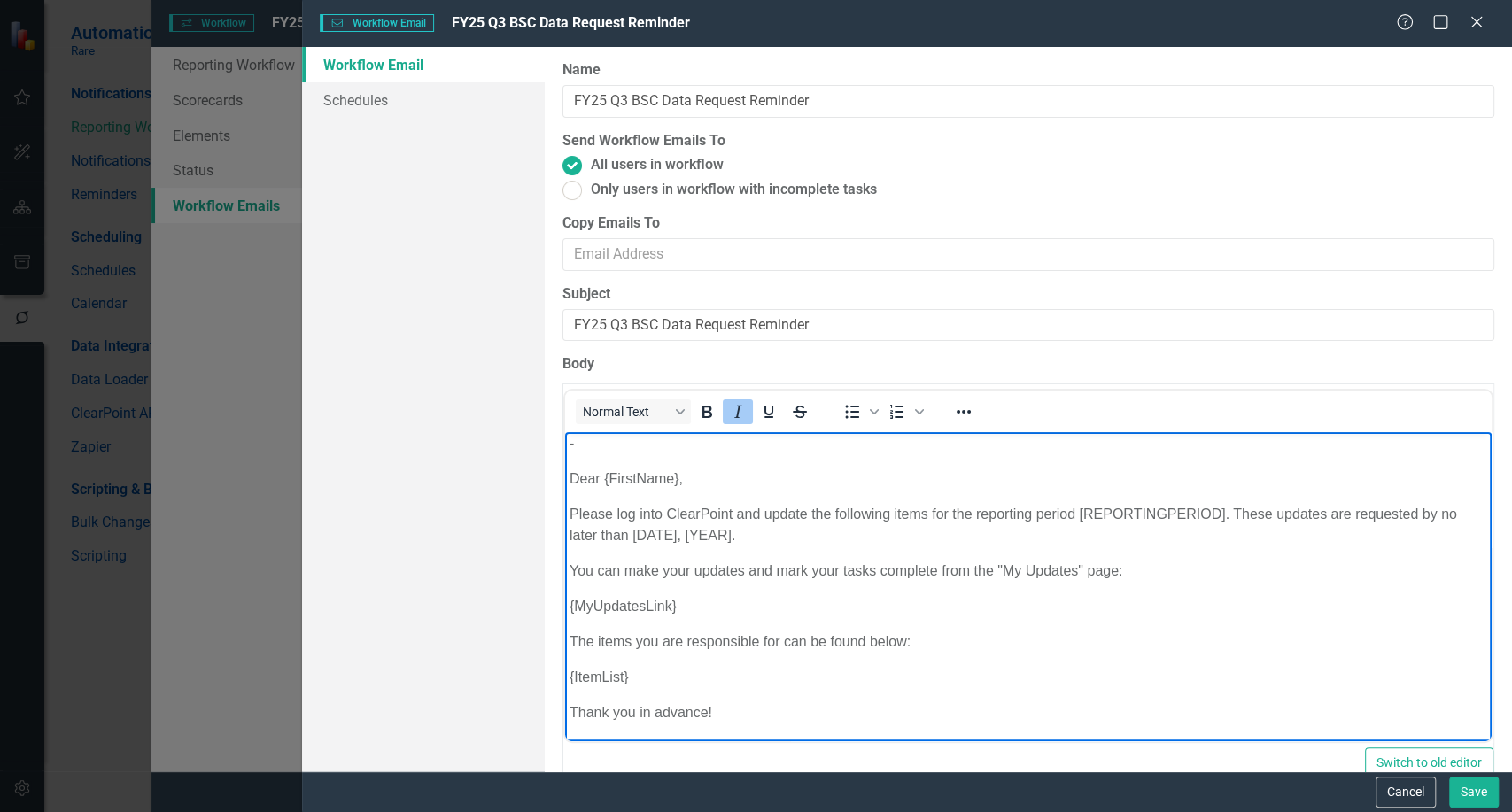 scroll, scrollTop: 0, scrollLeft: 0, axis: both 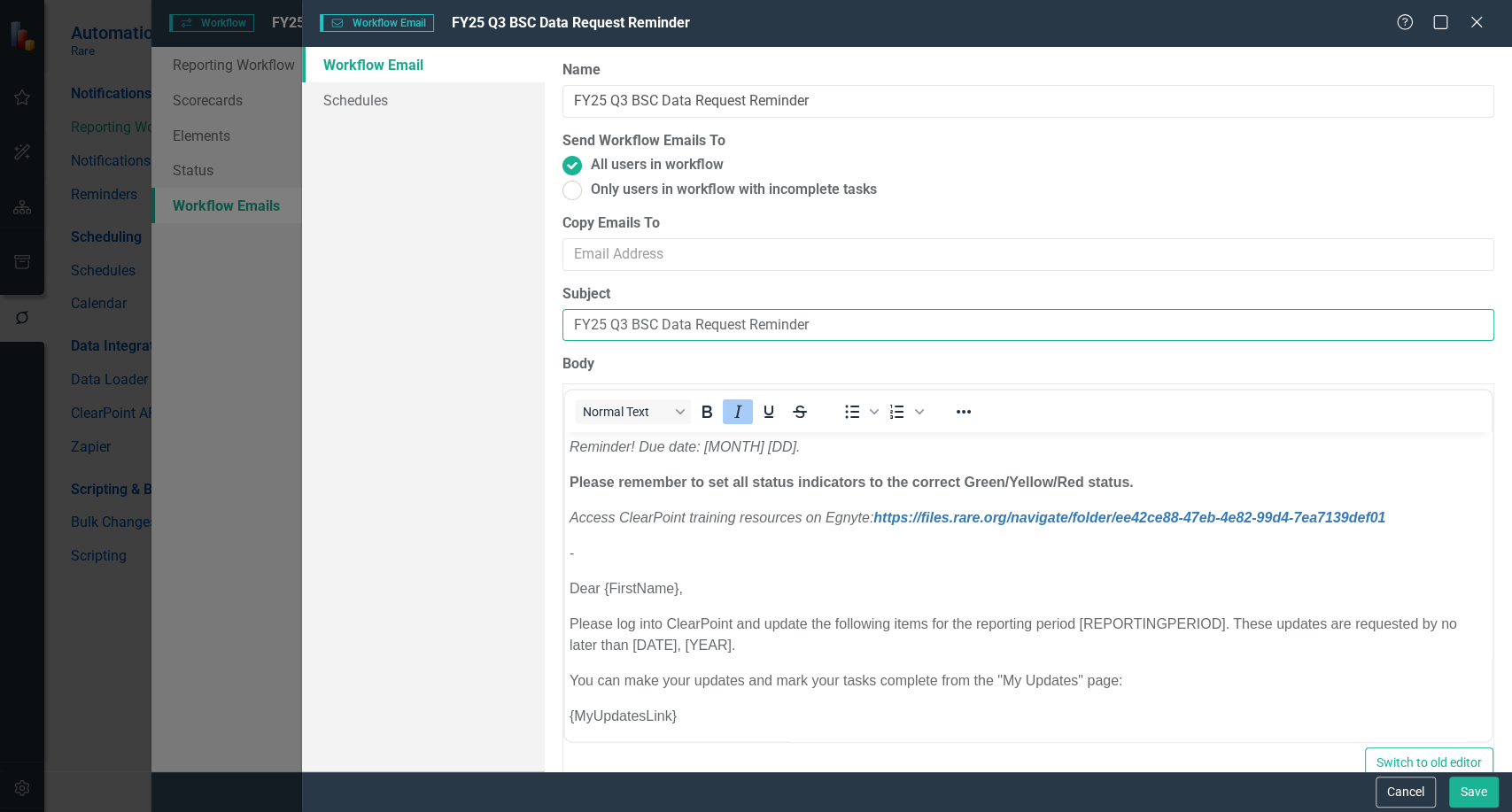 click on "FY25 Q3 BSC Data Request Reminder" at bounding box center [1028, 325] 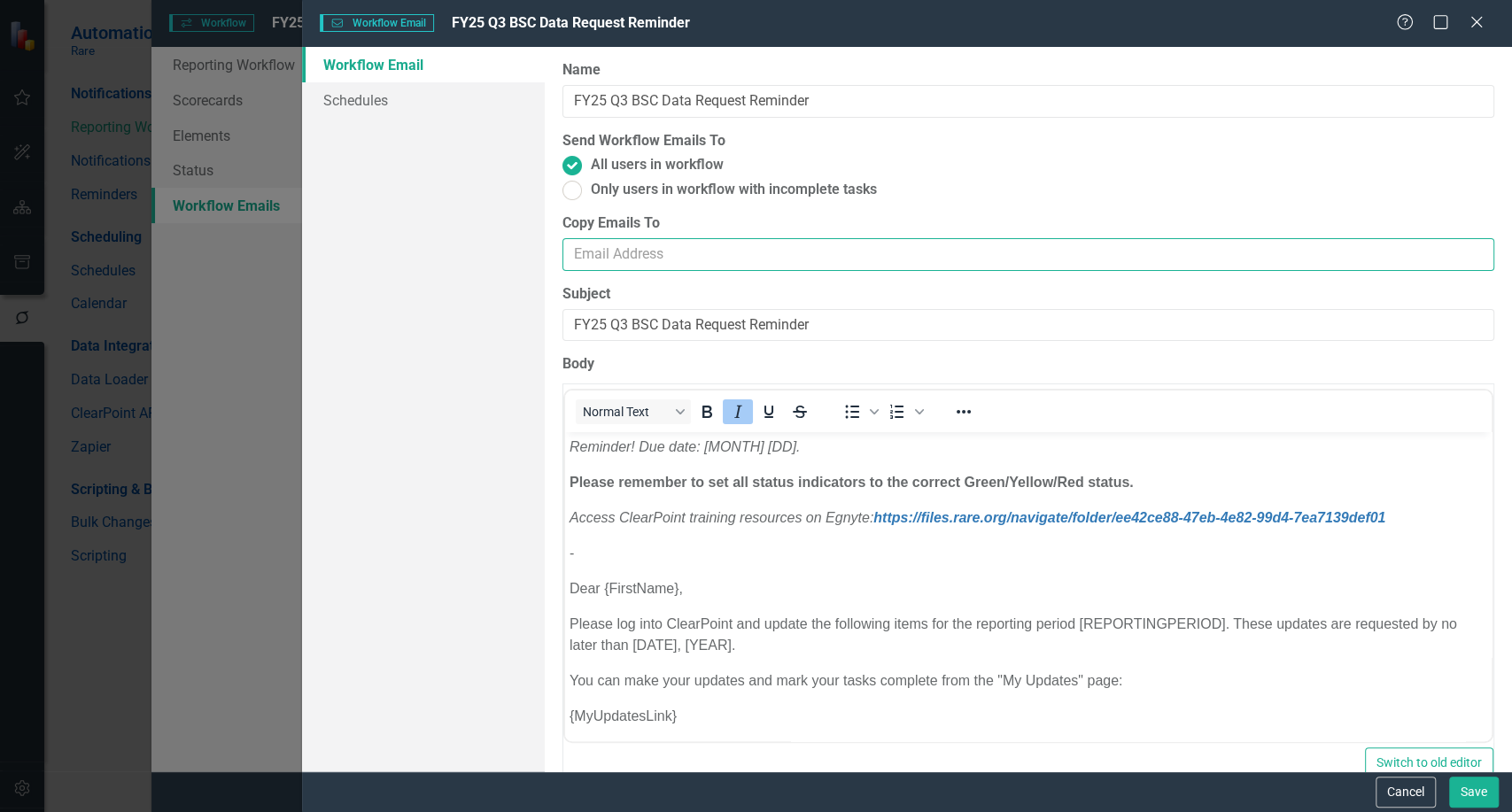 click on "Copy Emails To" at bounding box center (1028, 254) 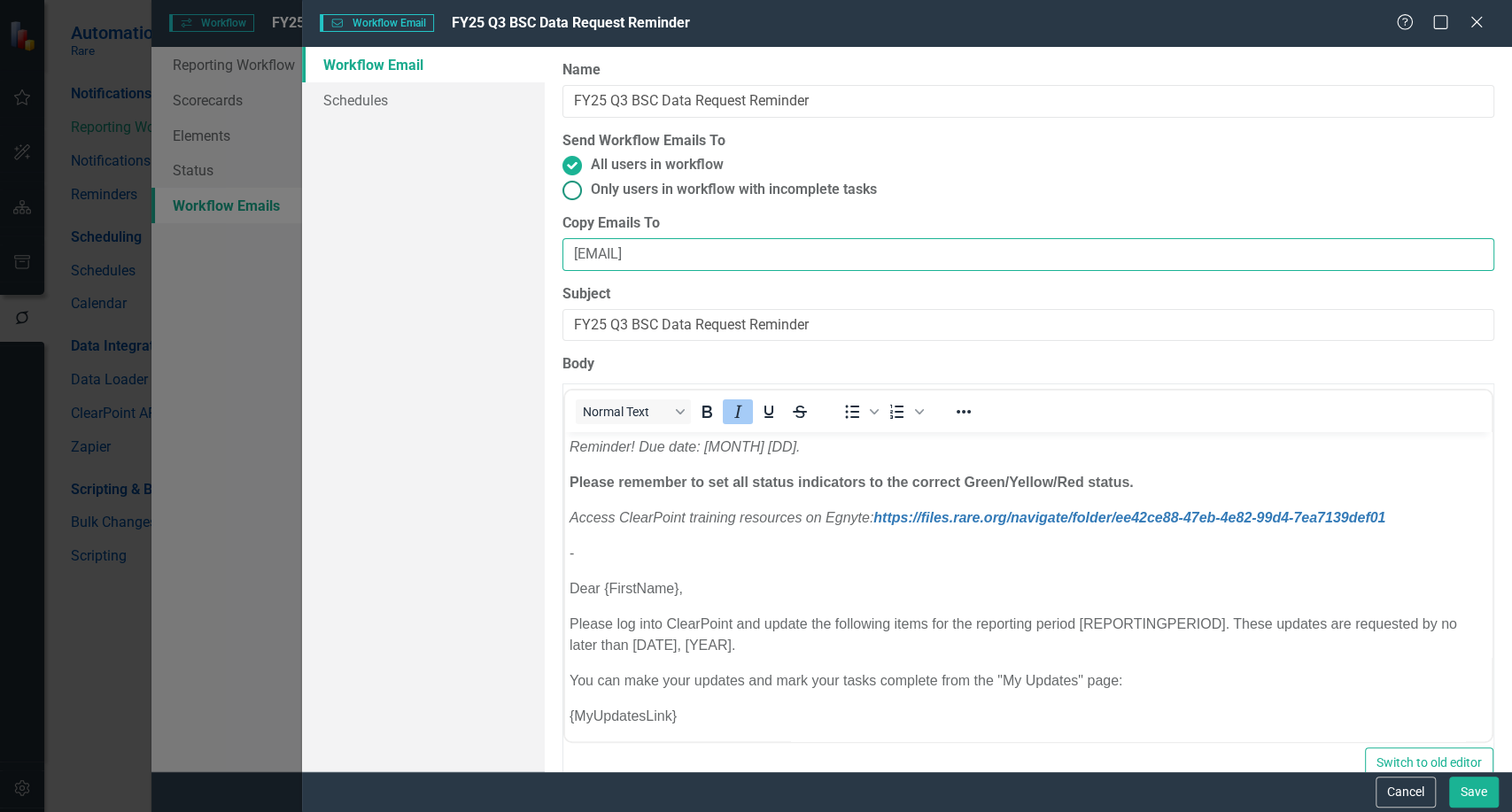 type on "[EMAIL]" 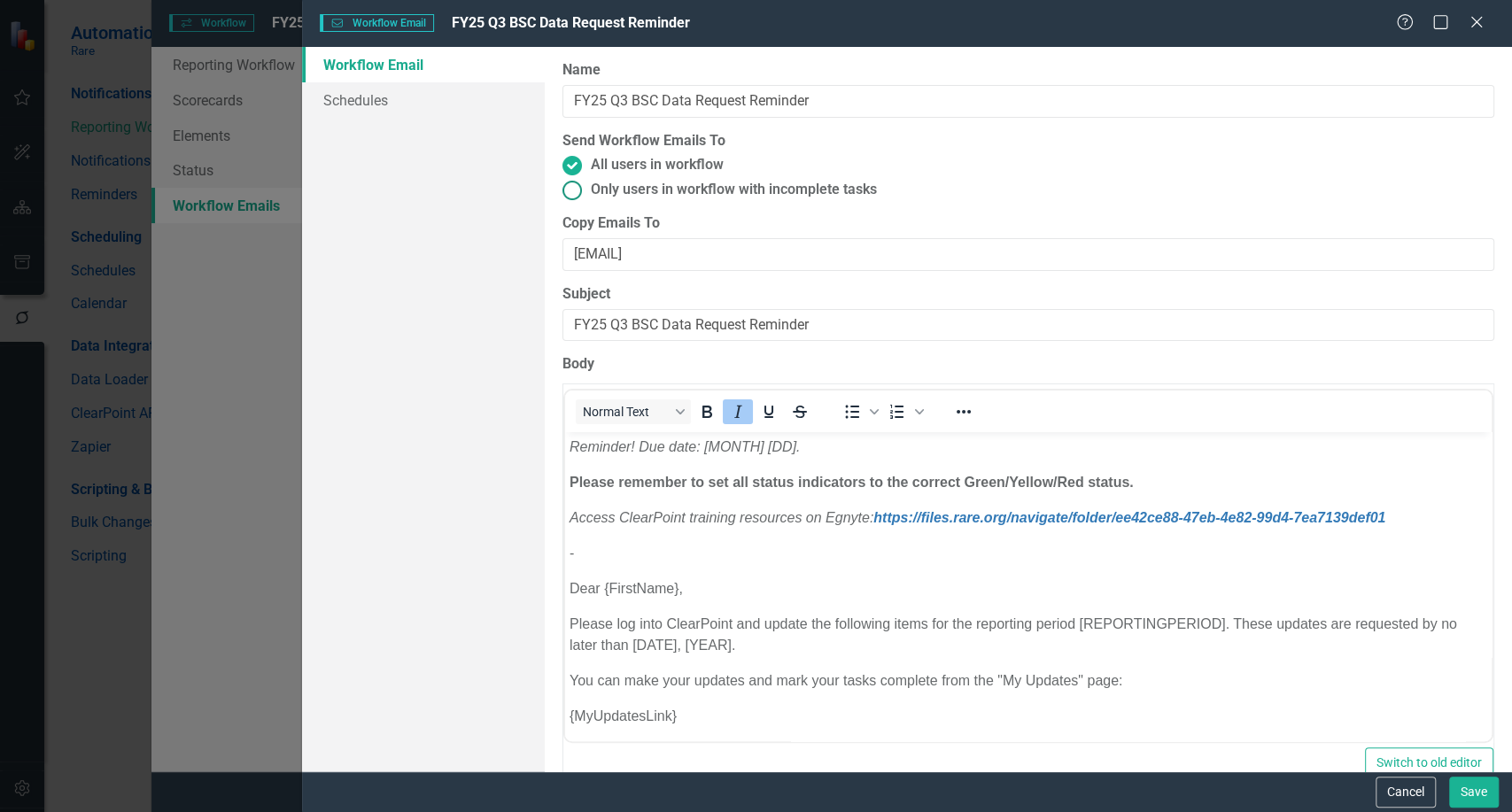 click at bounding box center [571, 189] 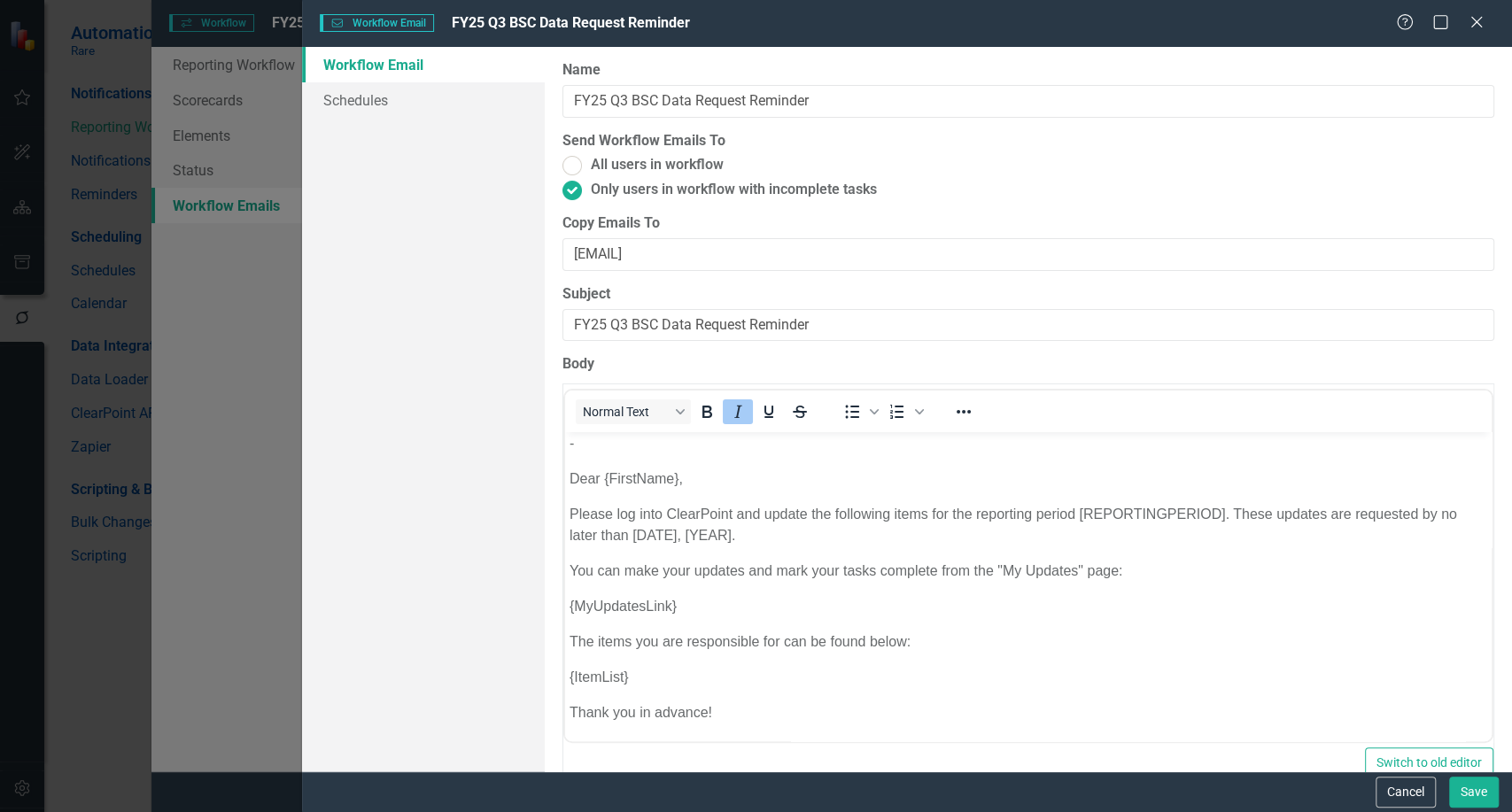 scroll, scrollTop: 0, scrollLeft: 0, axis: both 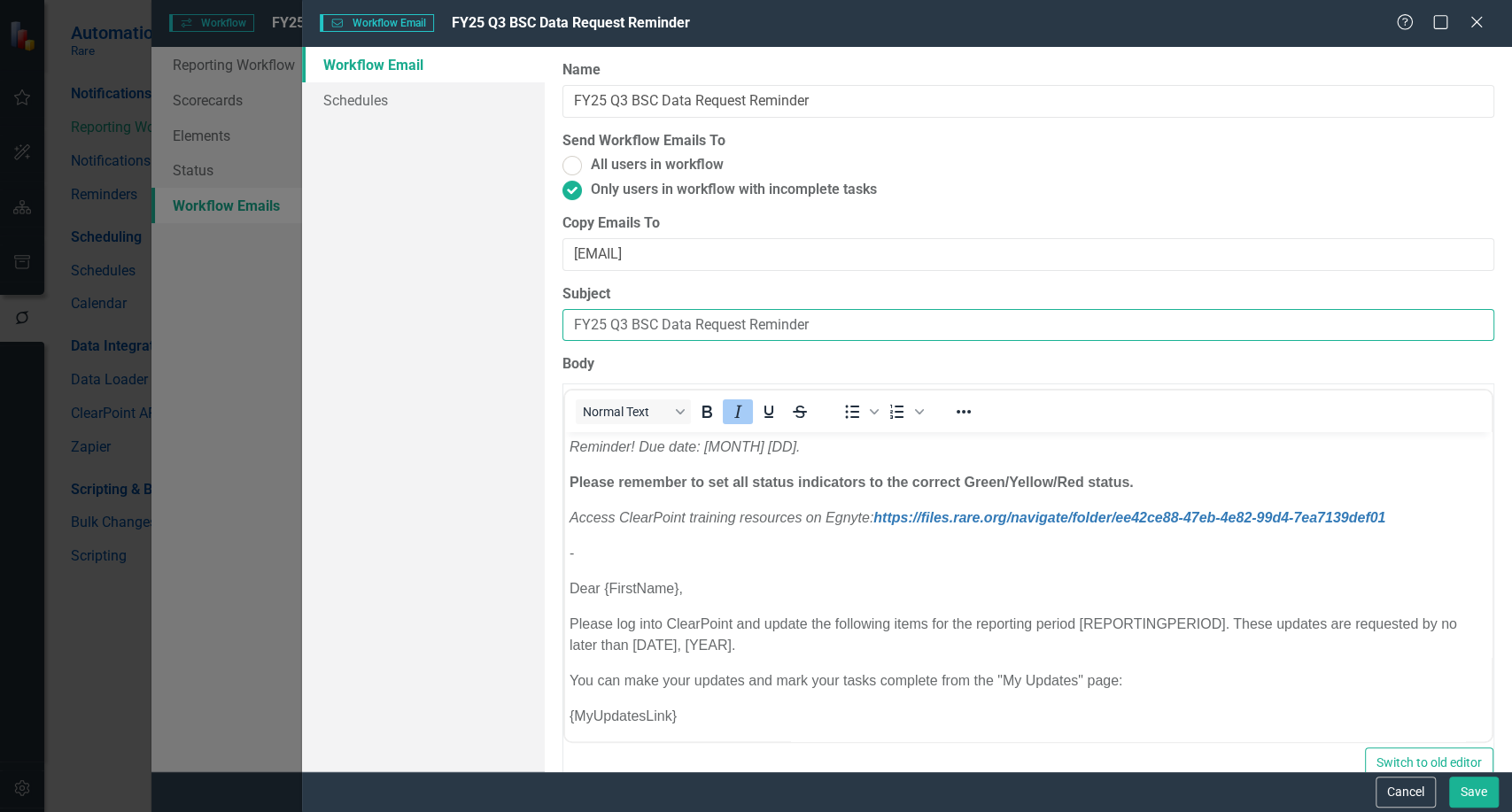 click on "FY25 Q3 BSC Data Request Reminder" at bounding box center [1028, 325] 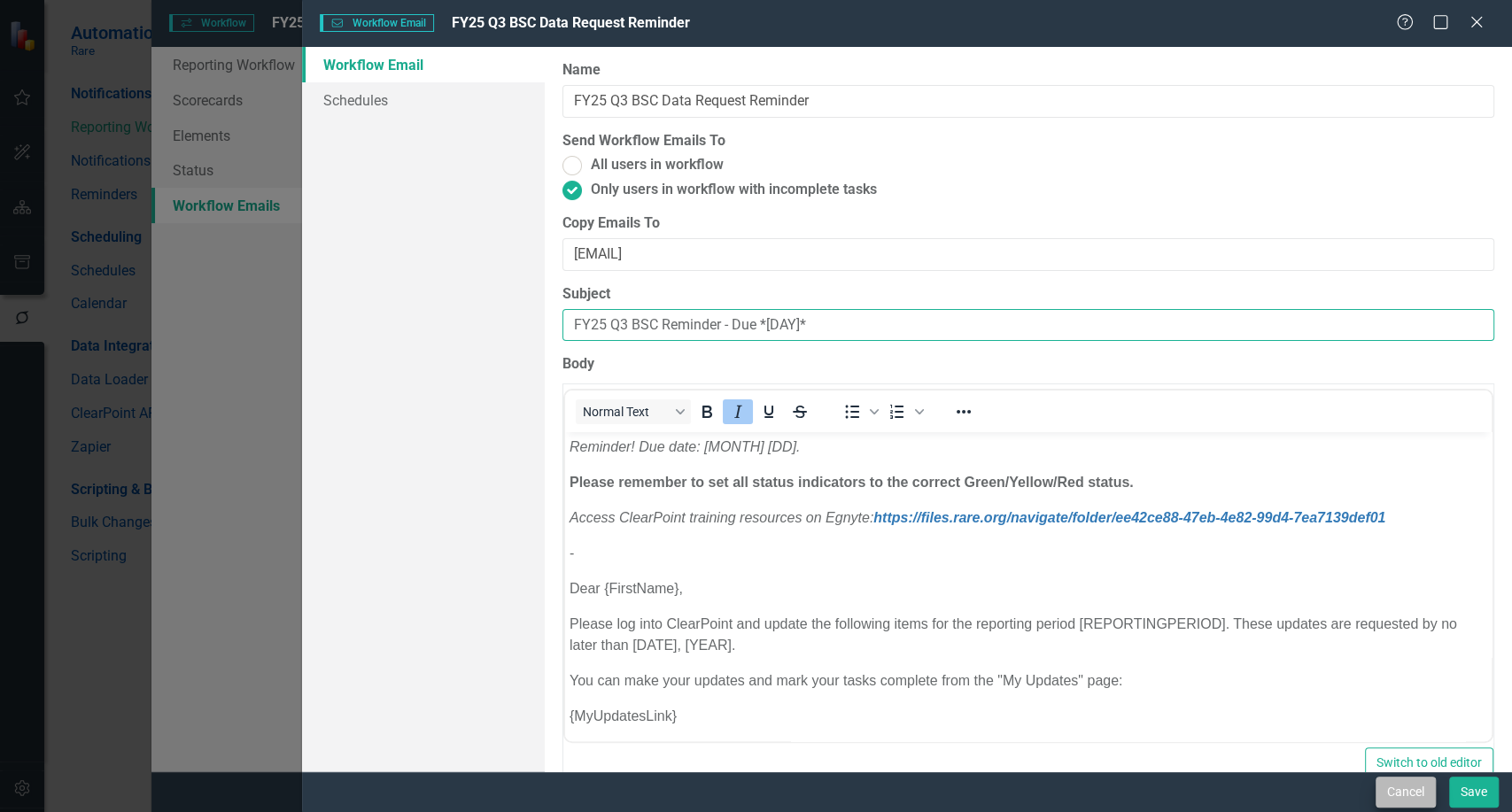 type on "FY25 Q3 BSC Reminder - Due *[DAY]*" 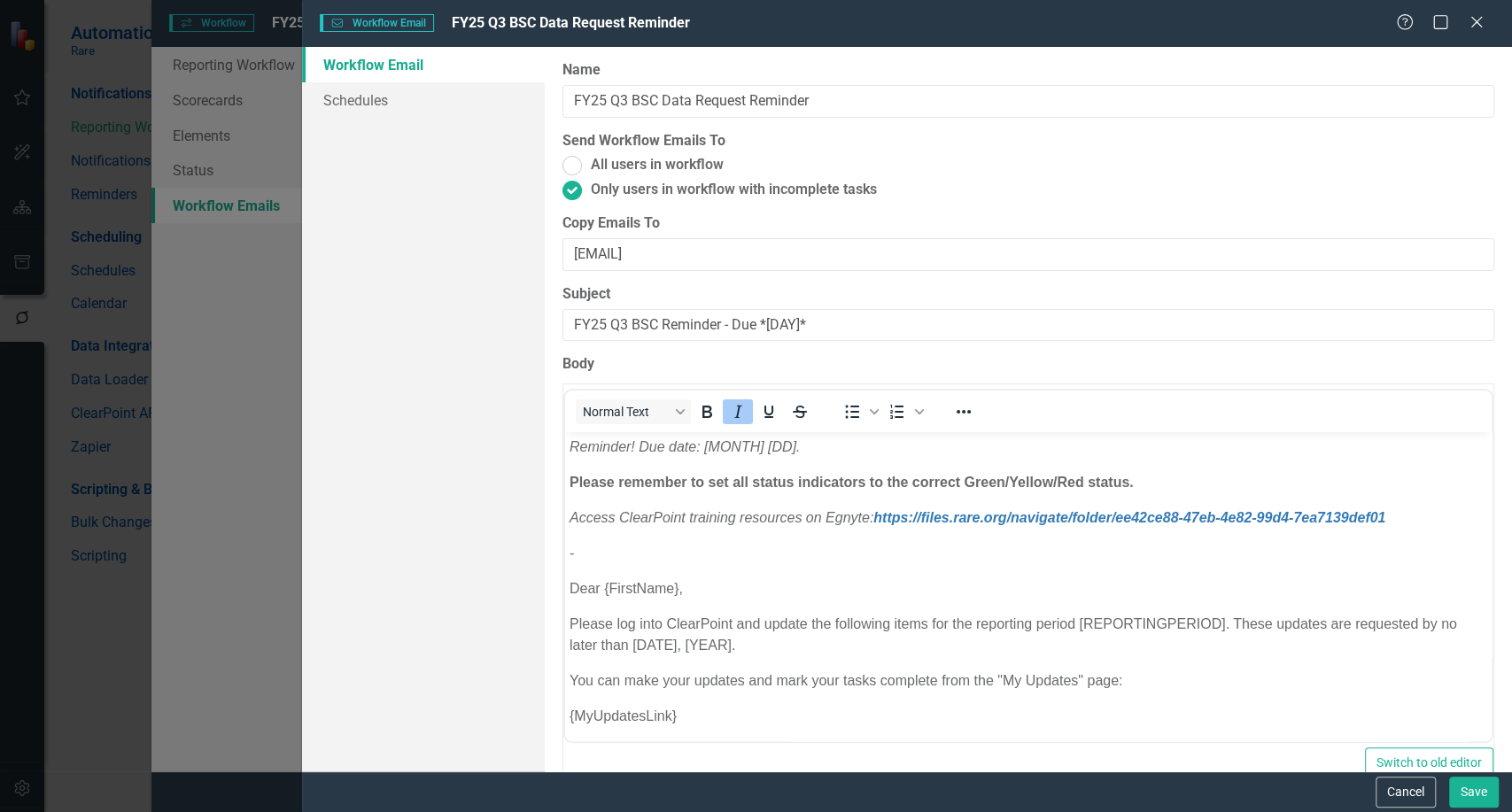 click on "Reminder! Due date: [MONTH] [DD]." at bounding box center [1027, 447] 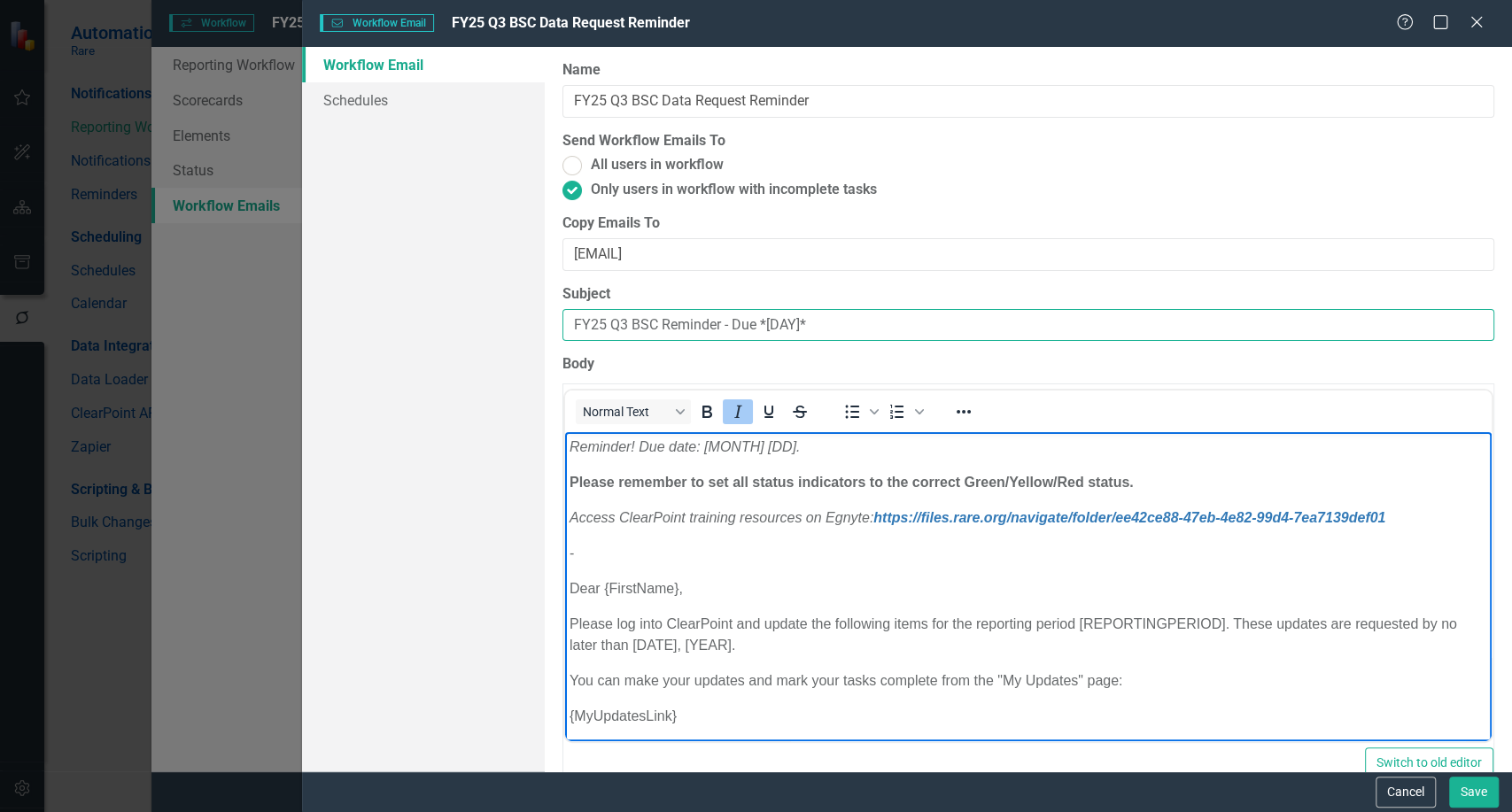 click on "FY25 Q3 BSC Reminder - Due *[DAY]*" at bounding box center [1028, 325] 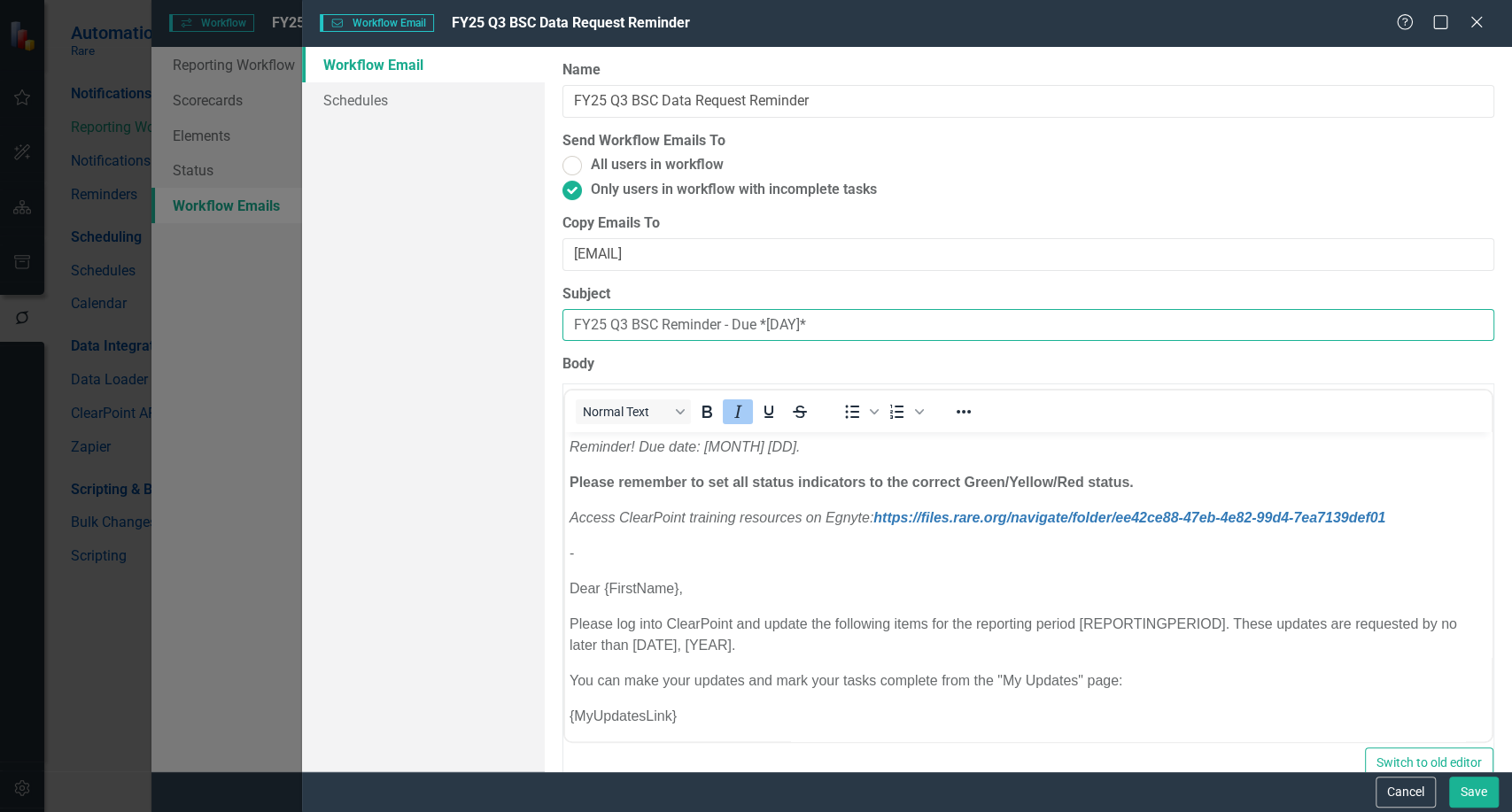 drag, startPoint x: 789, startPoint y: 321, endPoint x: 760, endPoint y: 328, distance: 29.832868 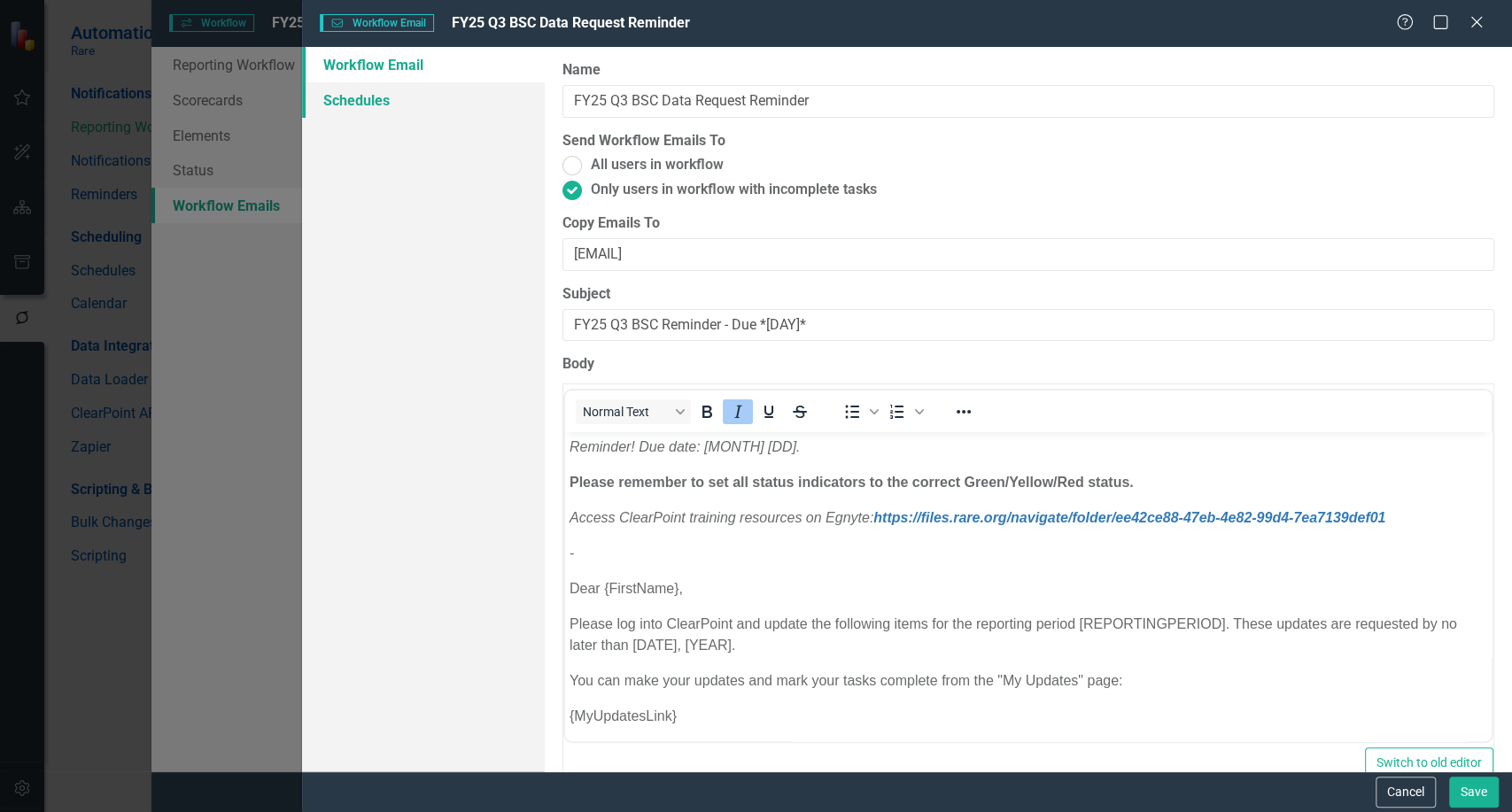 click on "Schedules" at bounding box center [423, 100] 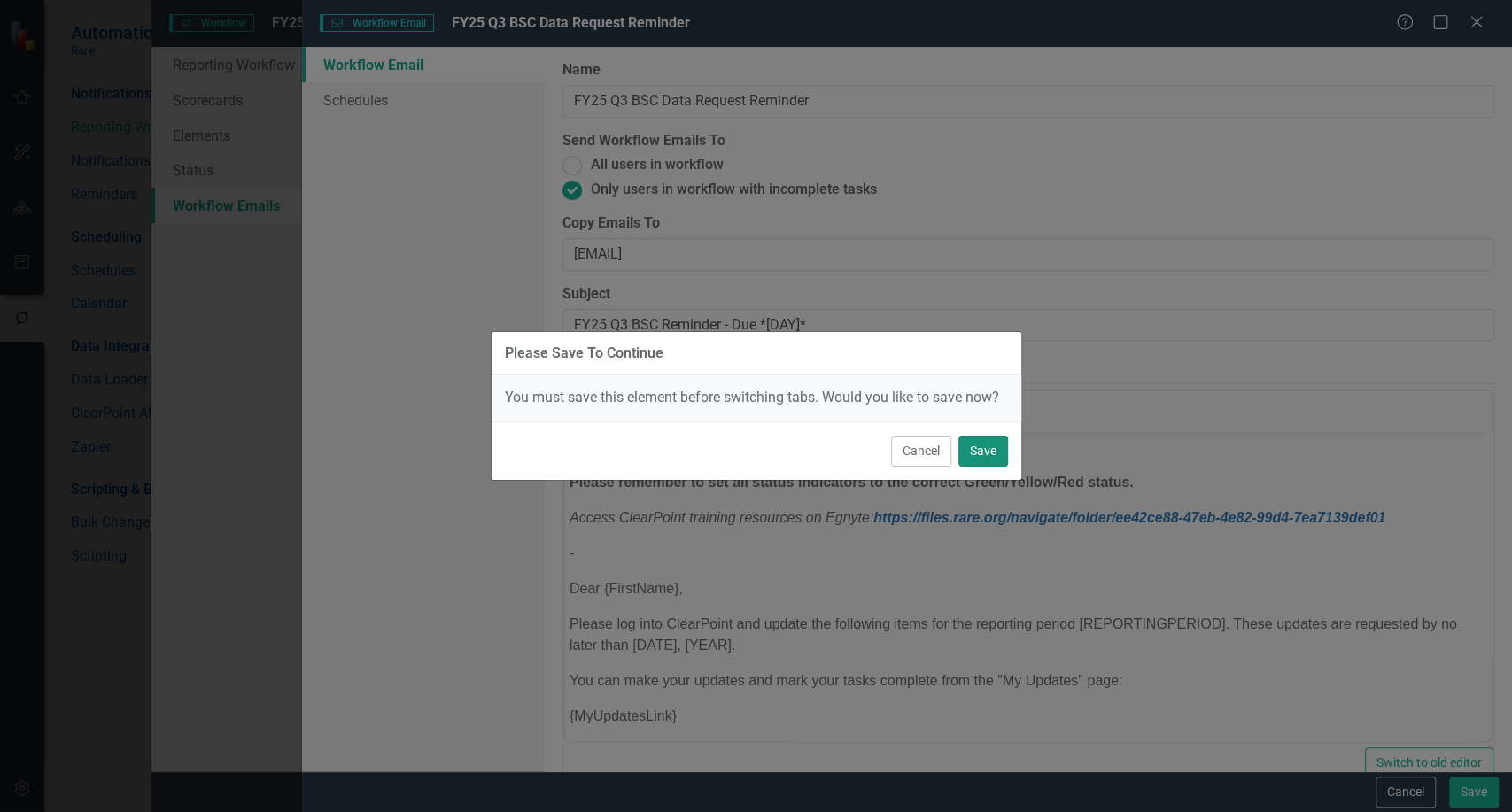 click on "Save" at bounding box center [983, 451] 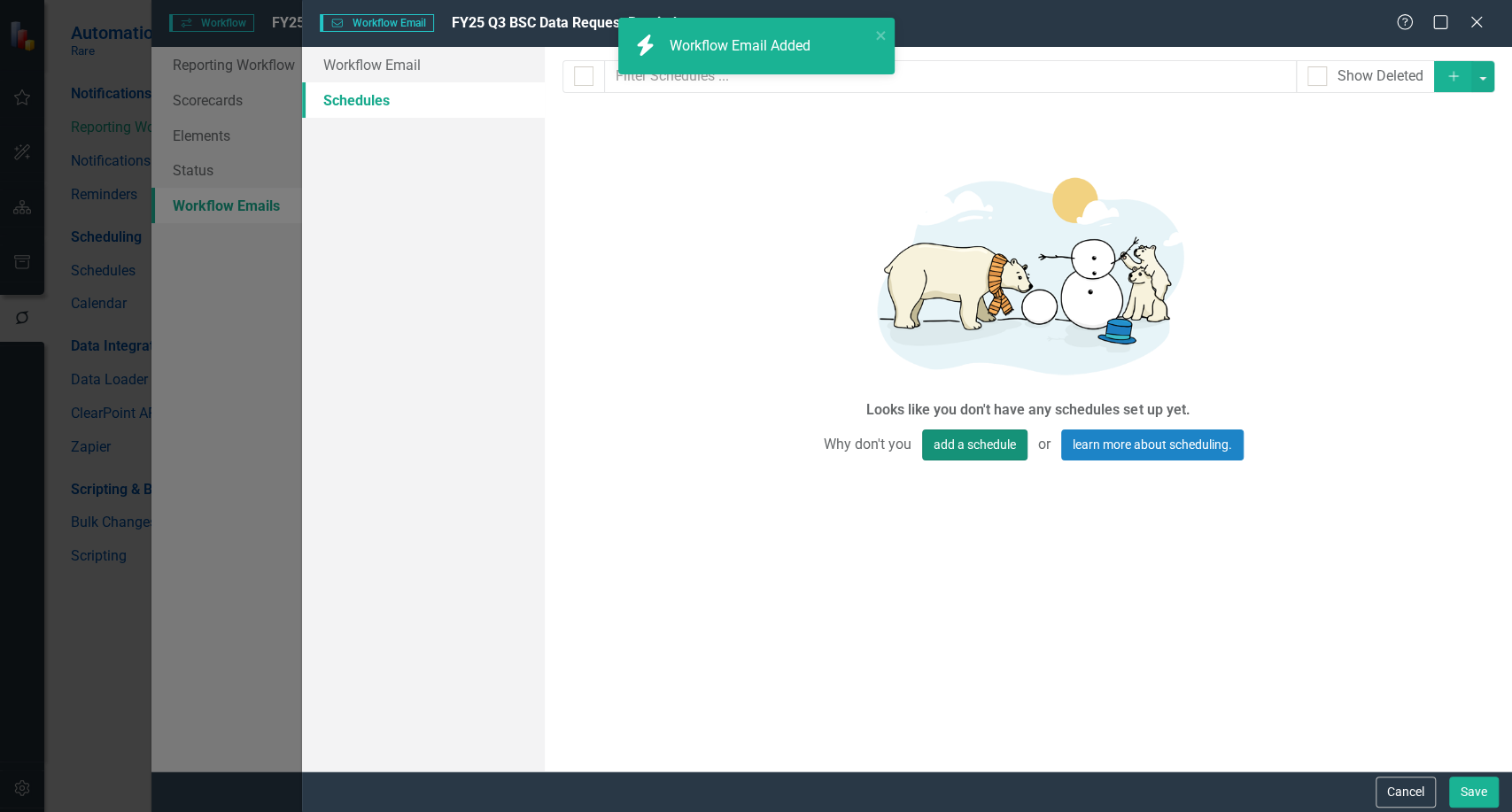 click on "add a schedule" at bounding box center (974, 445) 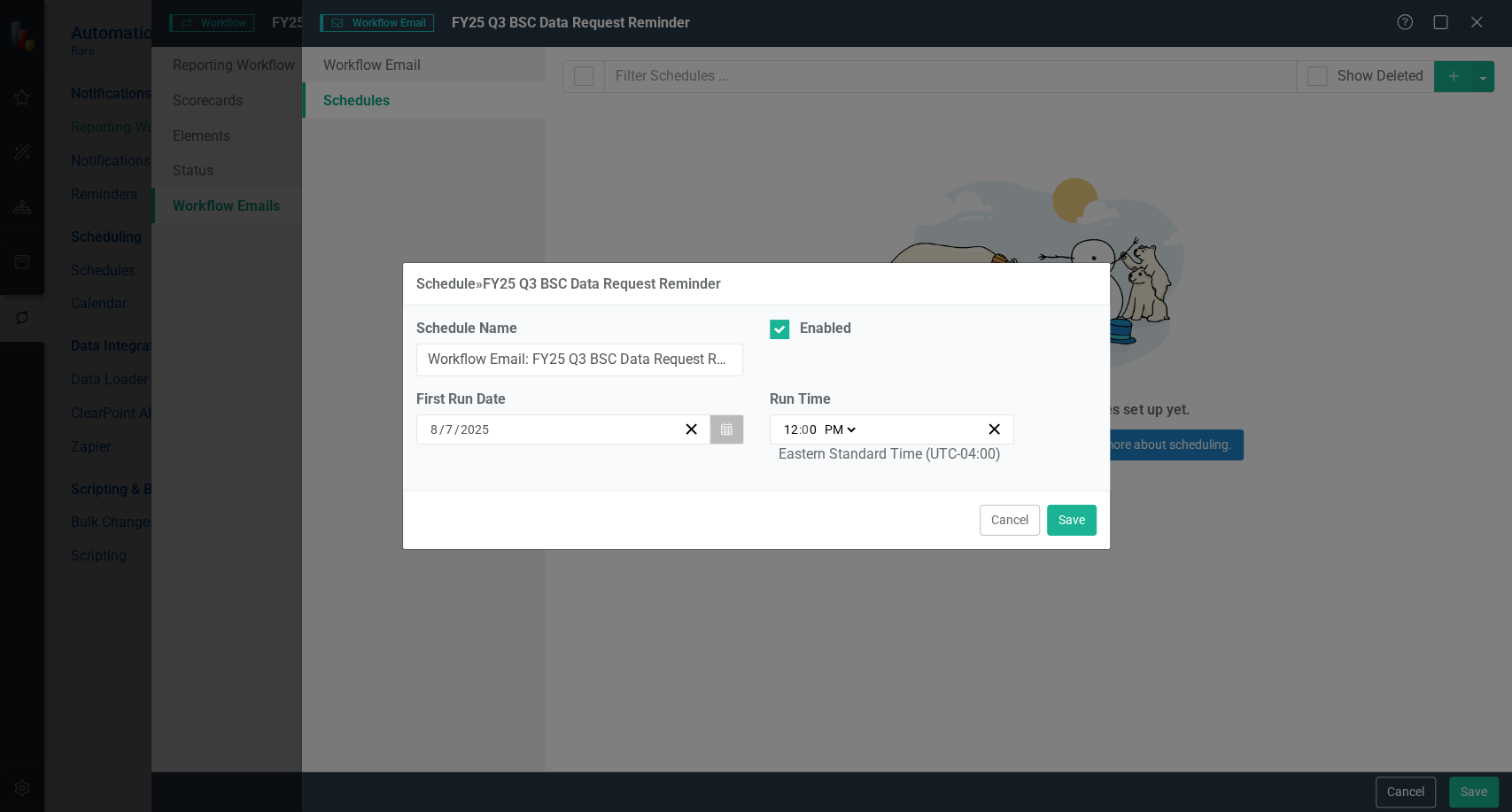 click on "Calendar" at bounding box center (726, 429) 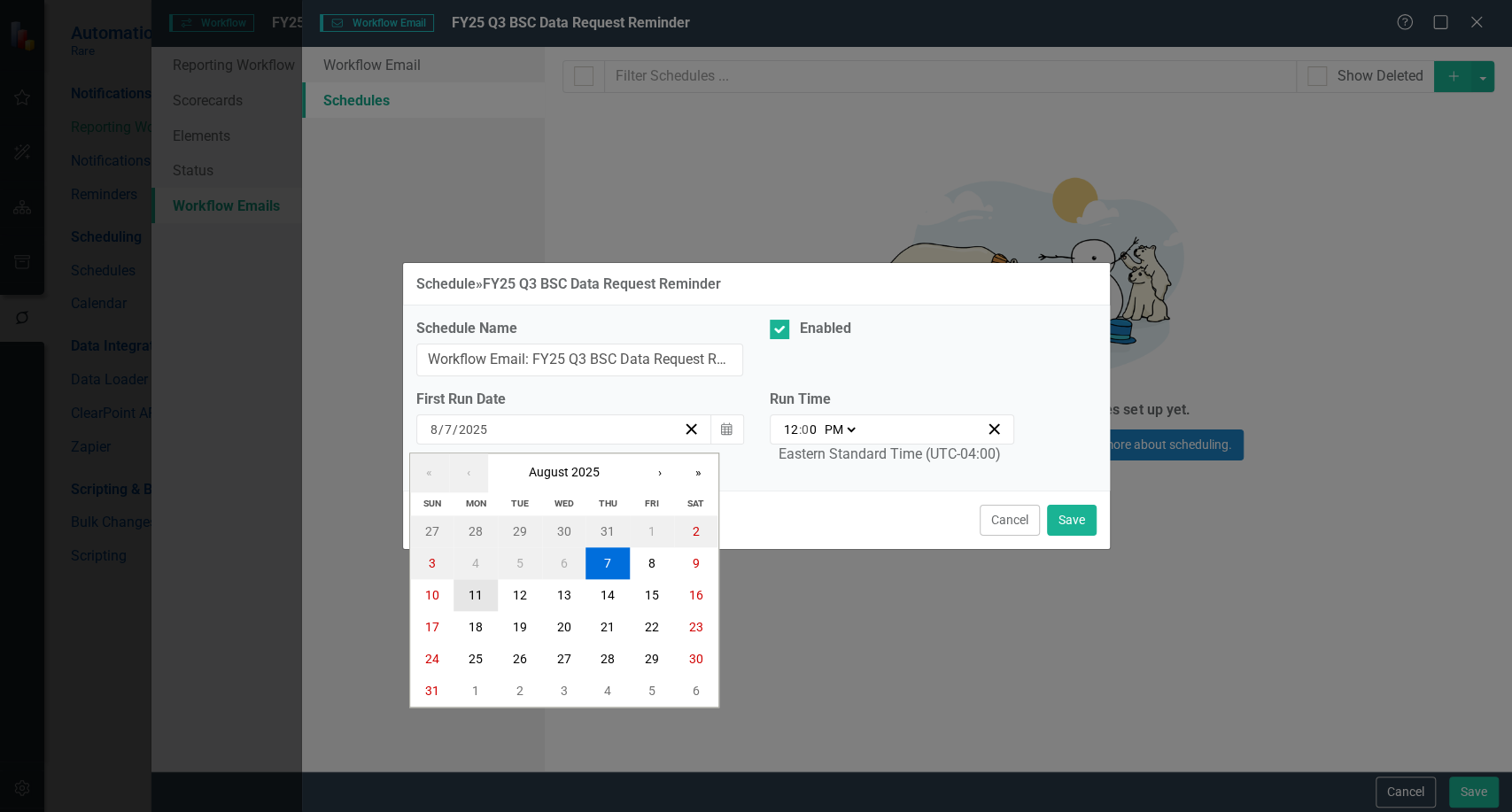 click on "11" at bounding box center [476, 595] 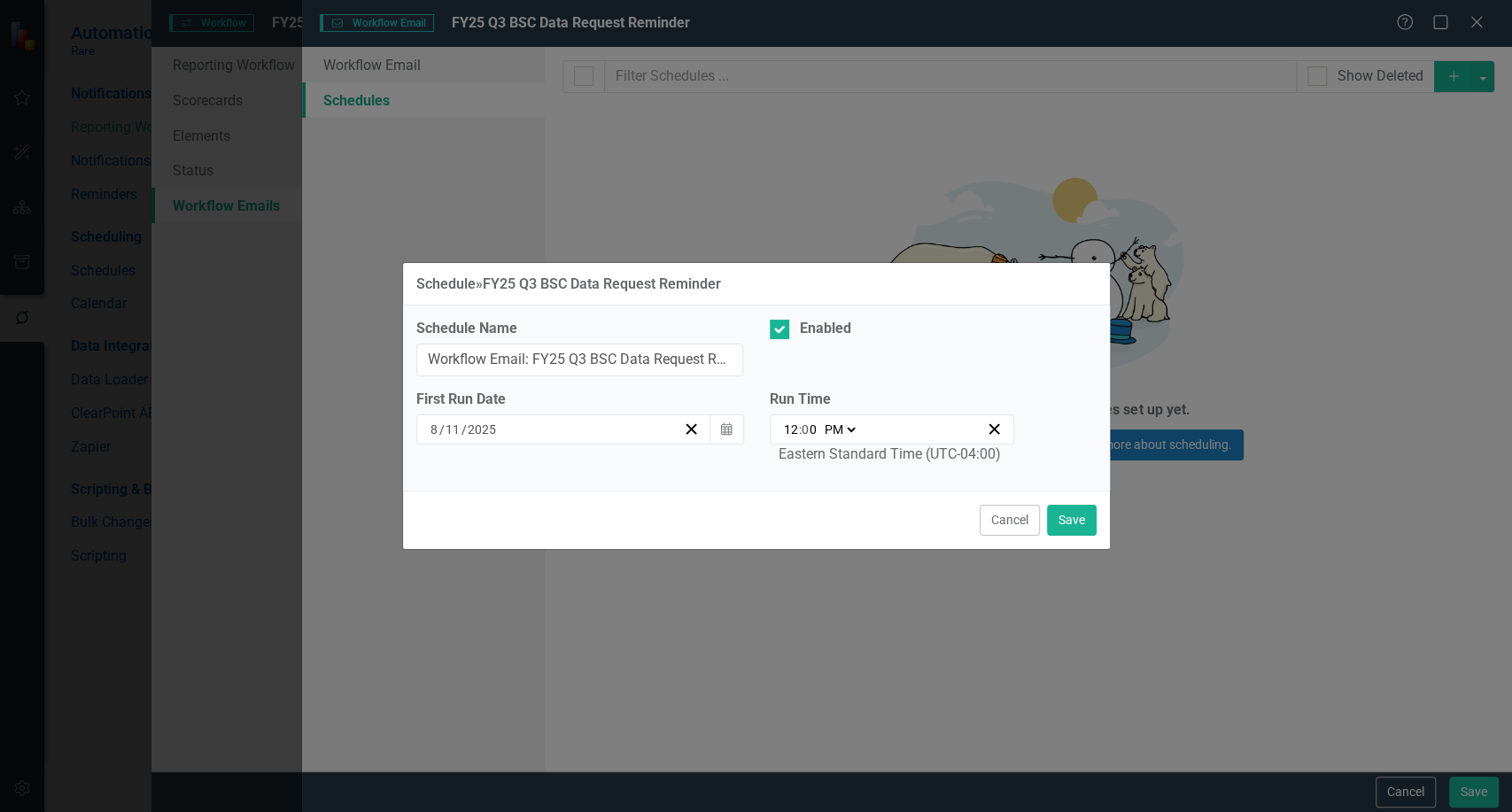 click on "AM PM" at bounding box center [839, 429] 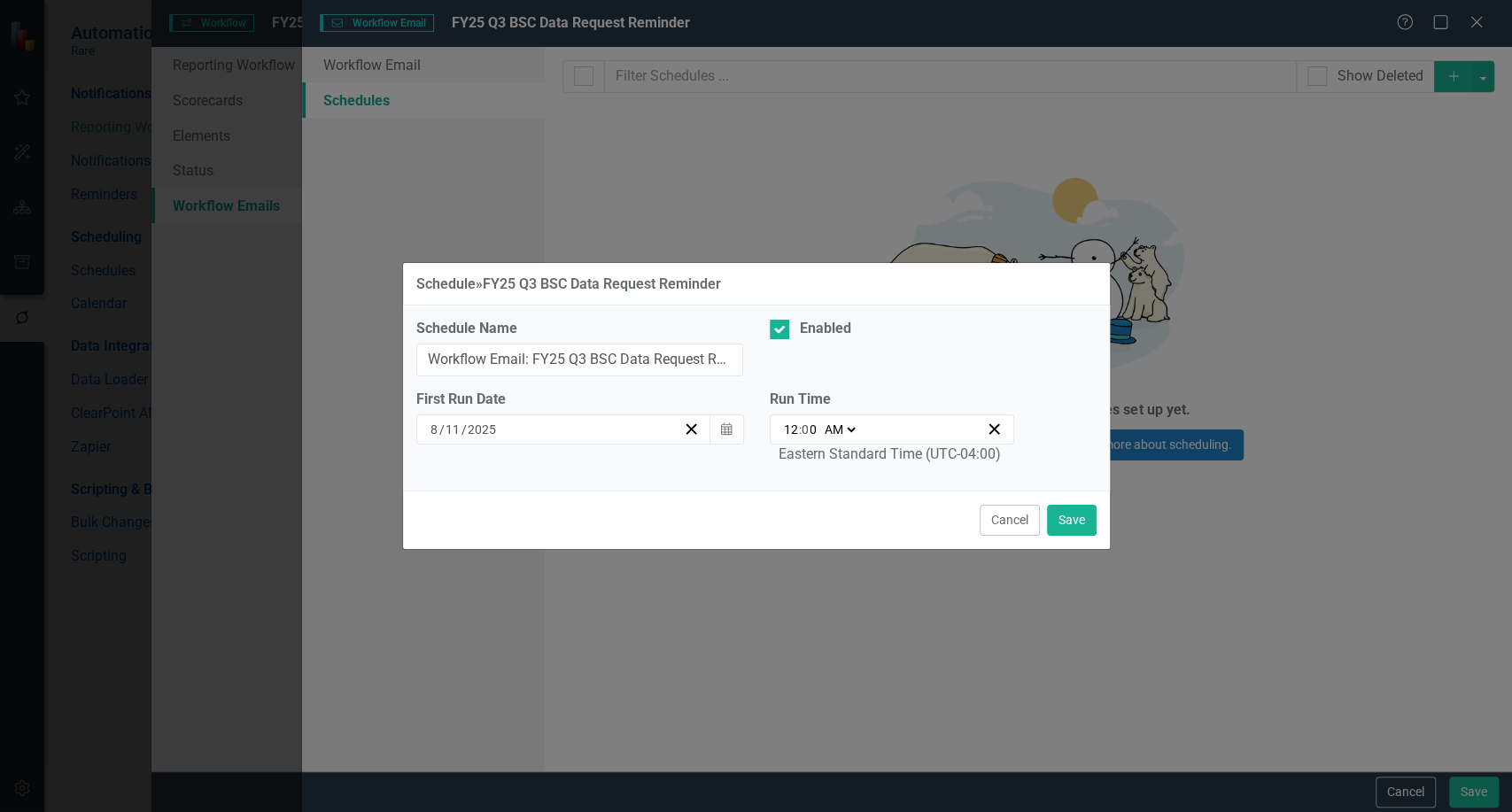 click on "AM PM" at bounding box center [839, 429] 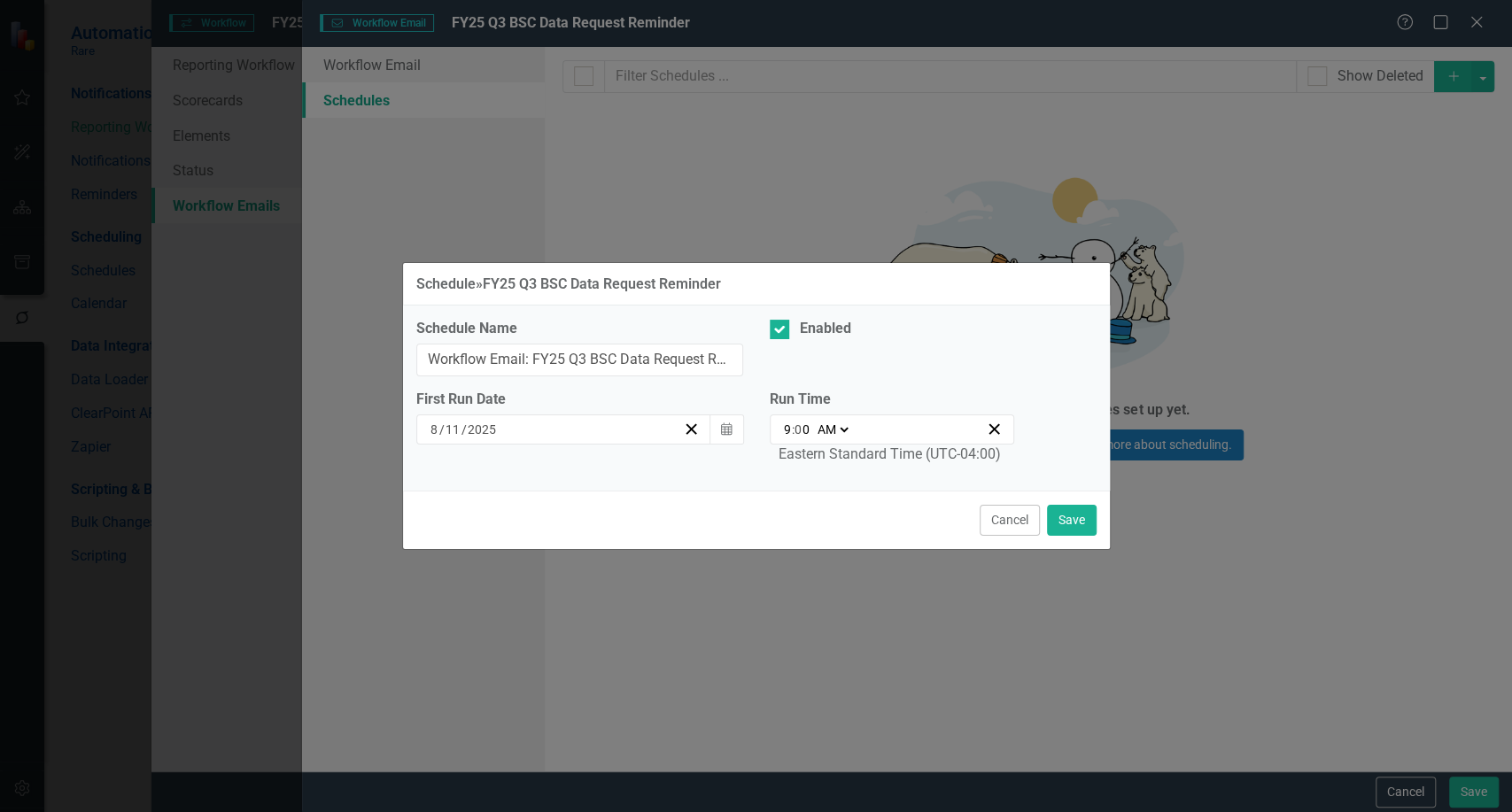 click on "9" at bounding box center [787, 429] 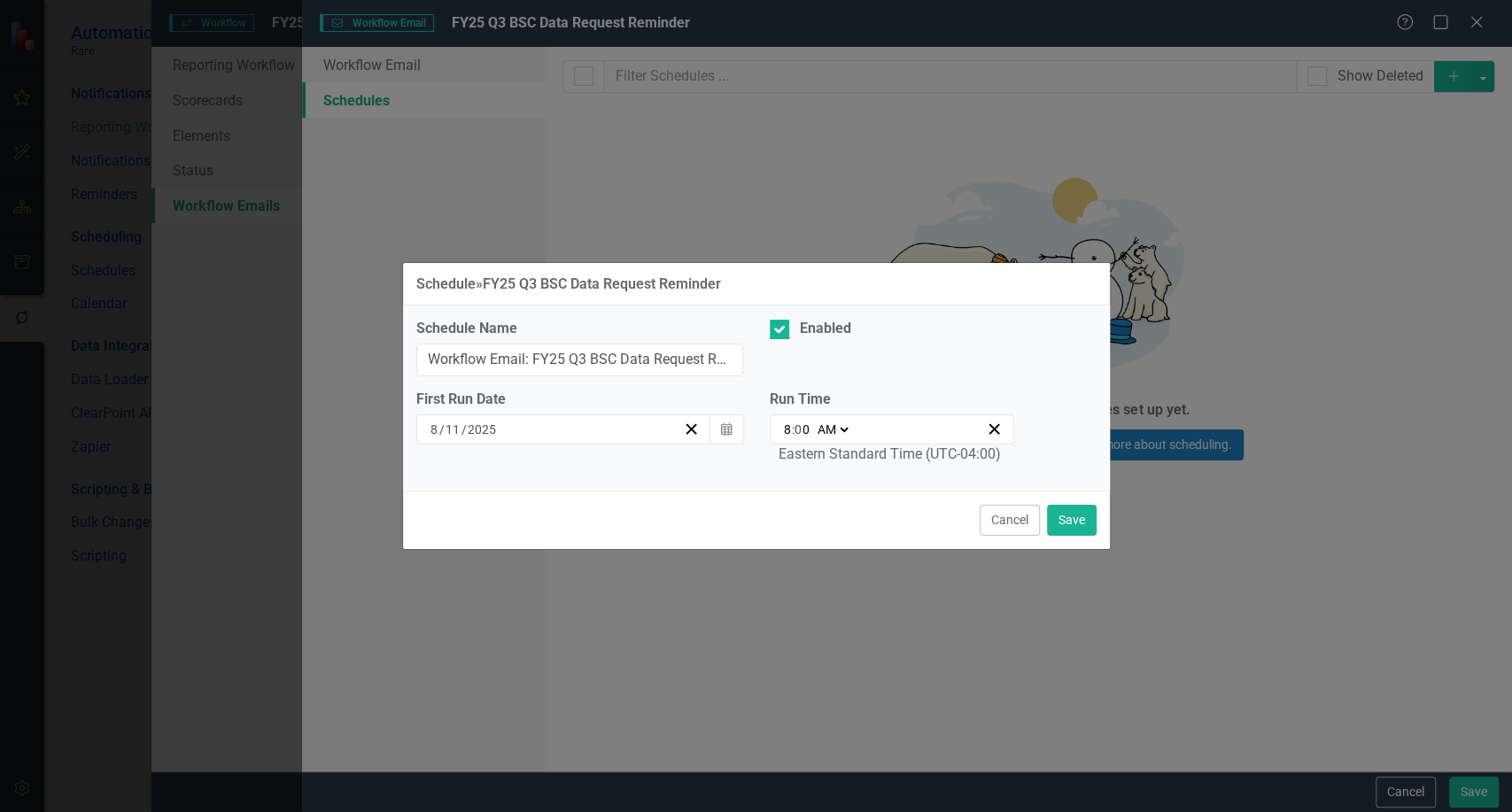 type on "08:00" 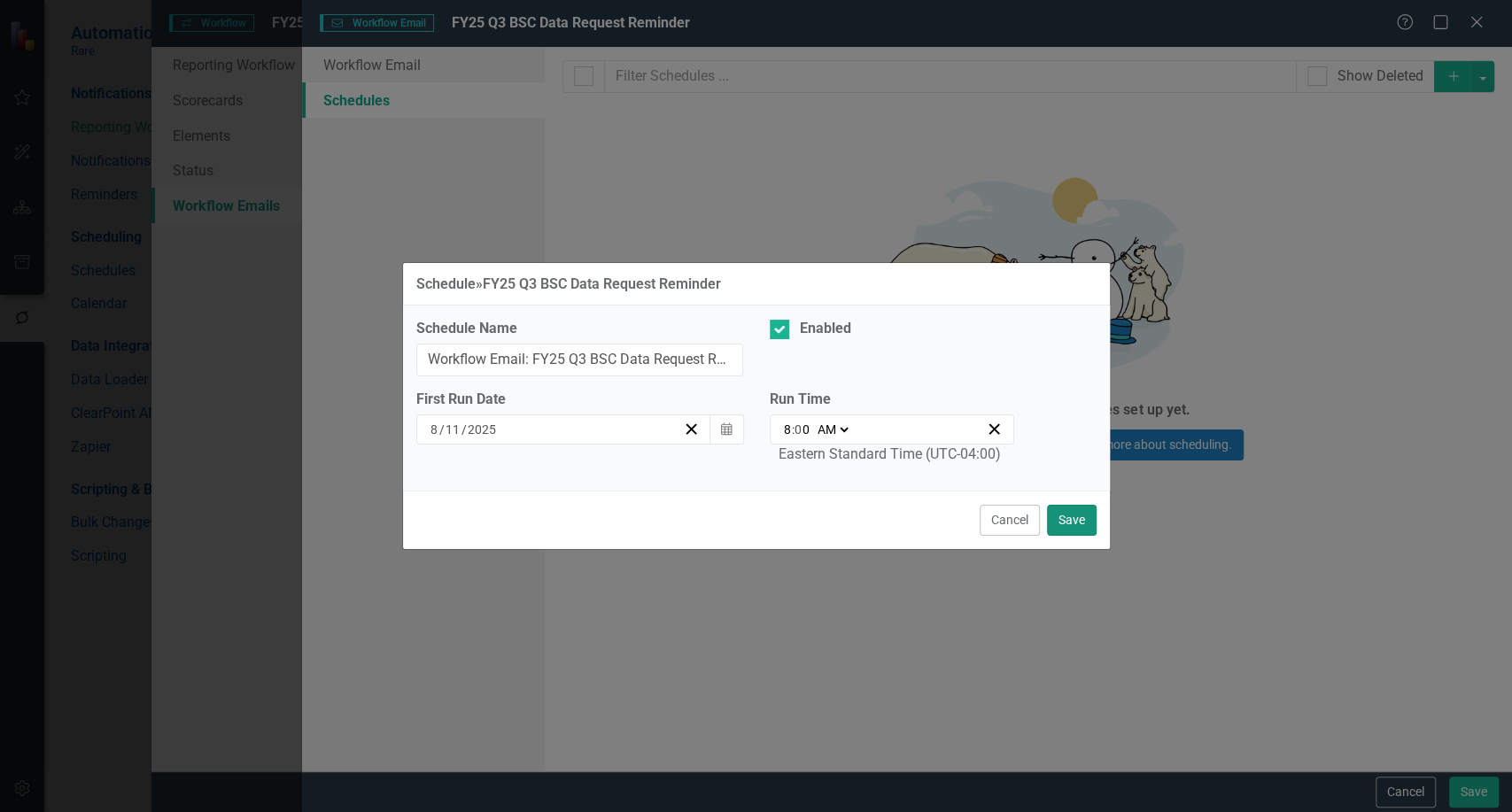 click on "Save" at bounding box center [1072, 520] 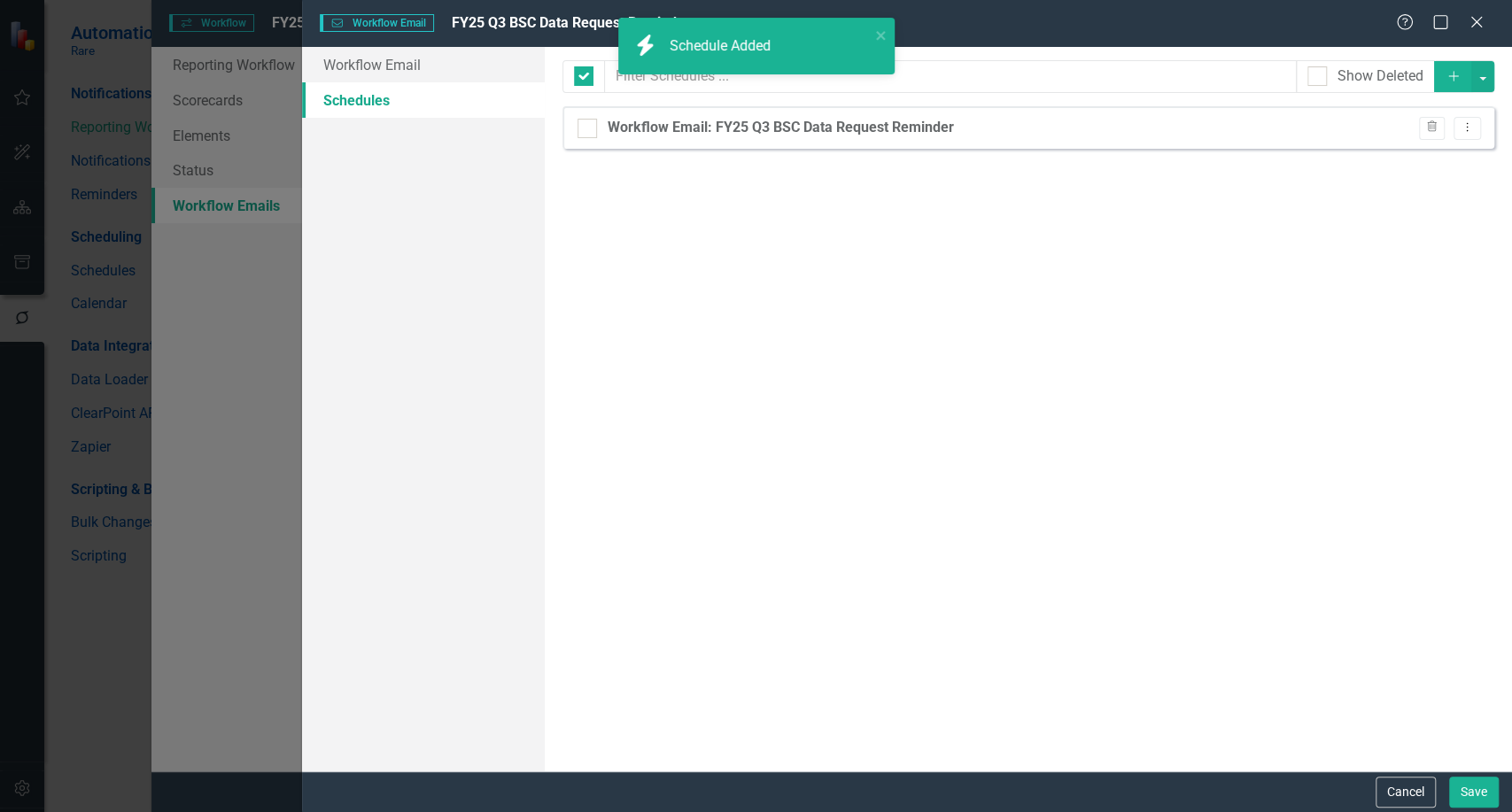 checkbox on "false" 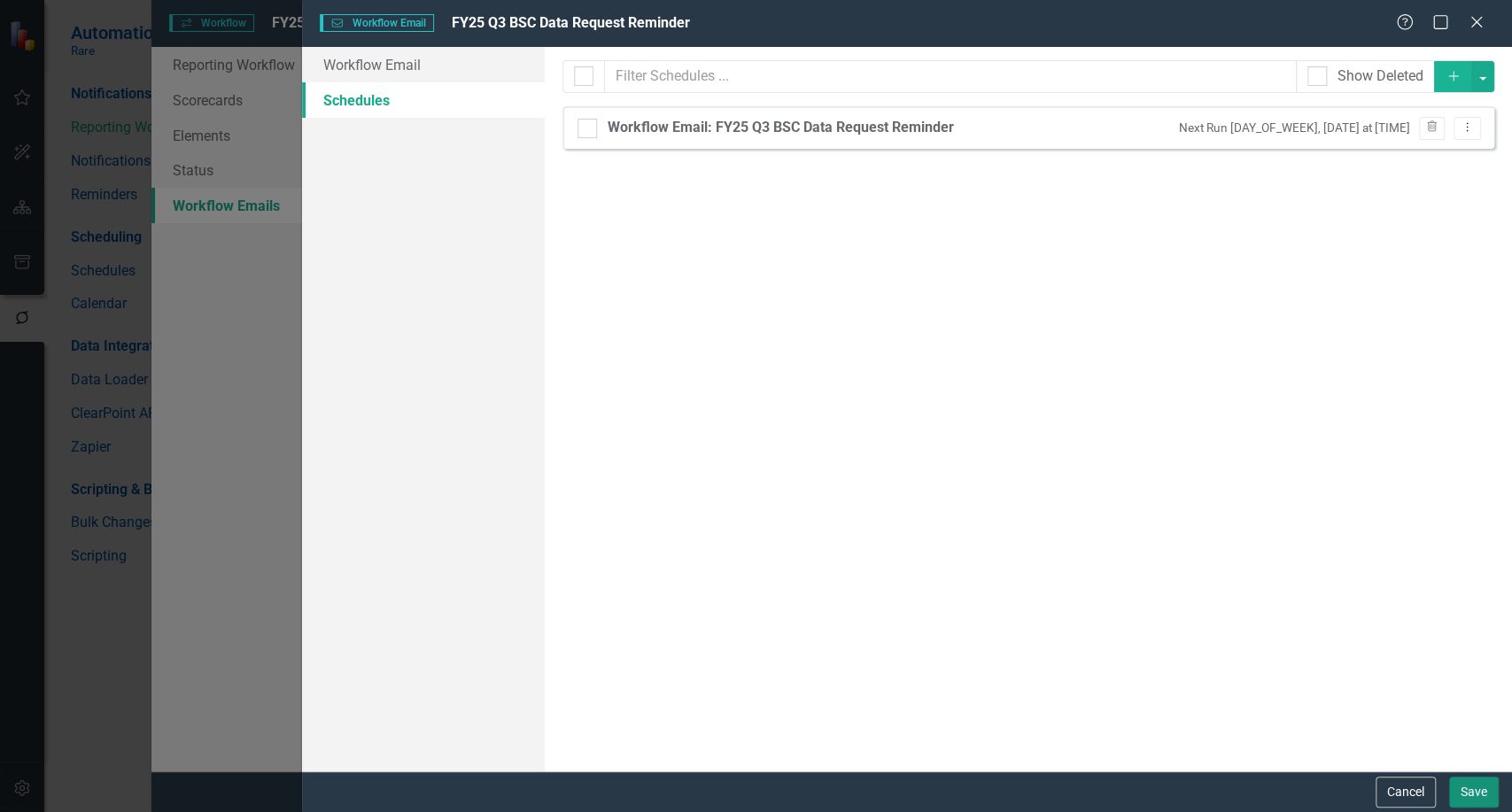 click on "Save" at bounding box center (1474, 792) 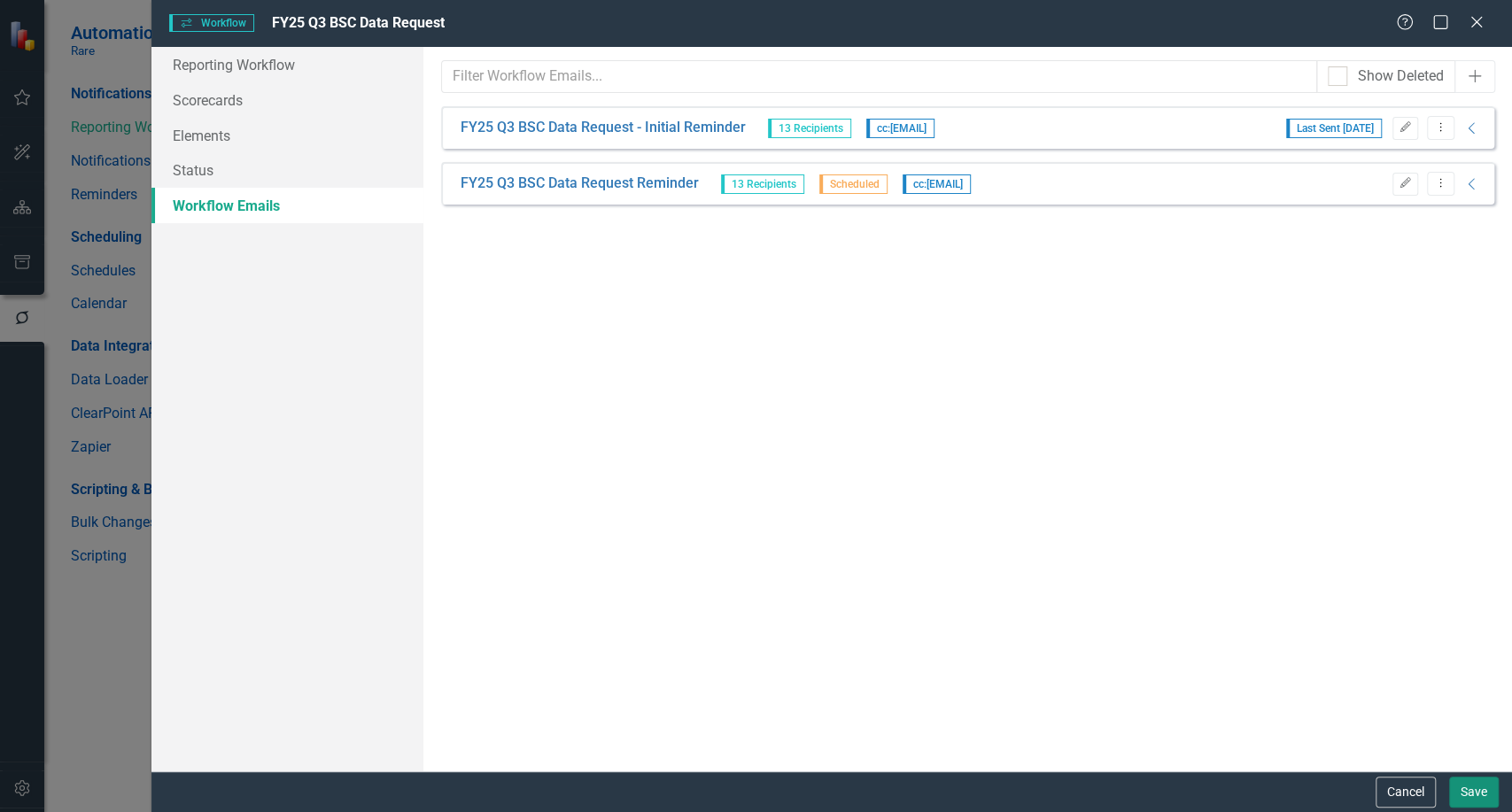 click on "Save" at bounding box center (1474, 792) 